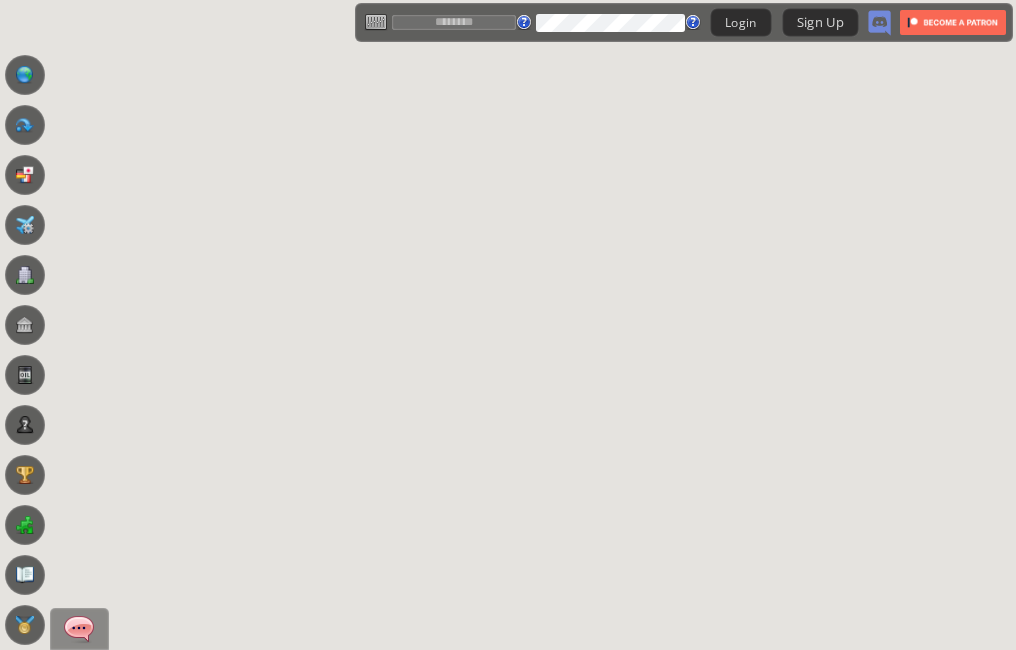 scroll, scrollTop: 0, scrollLeft: 0, axis: both 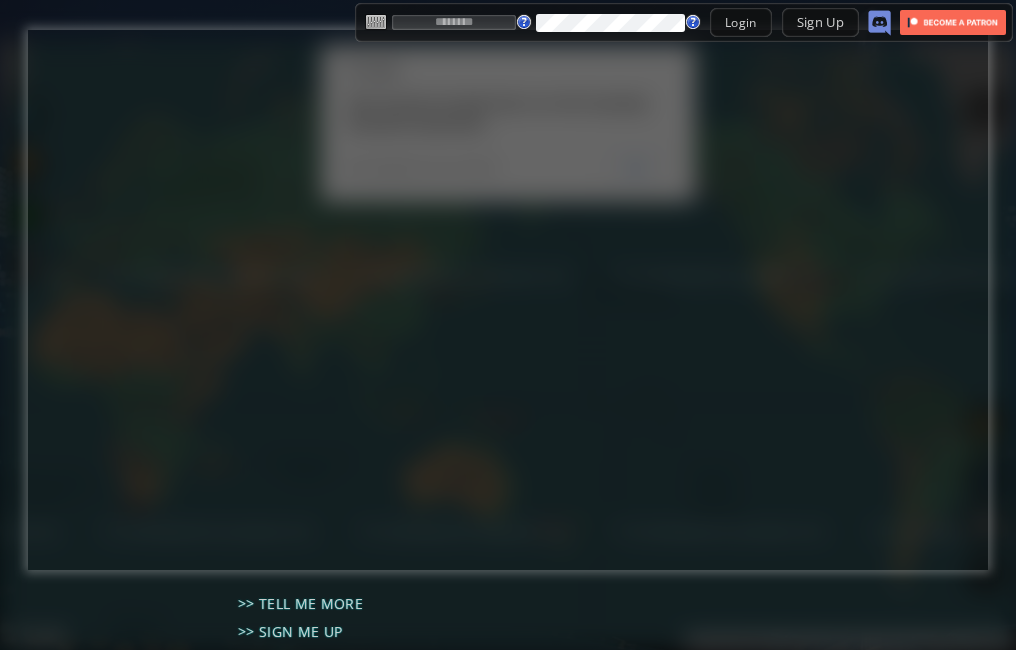 type on "*****" 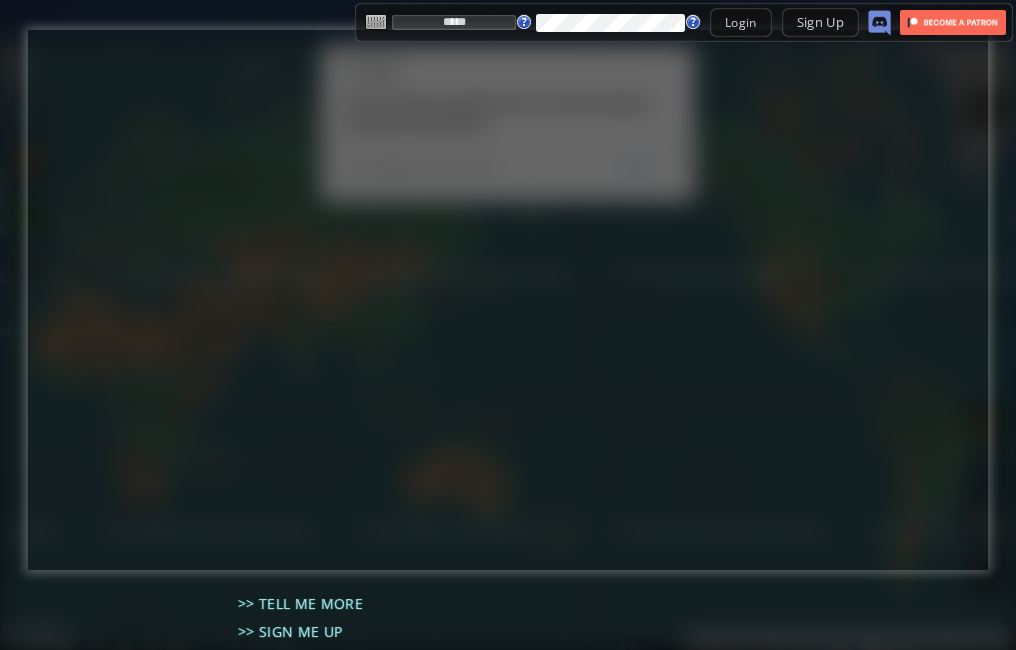 click on "Login" at bounding box center [741, 22] 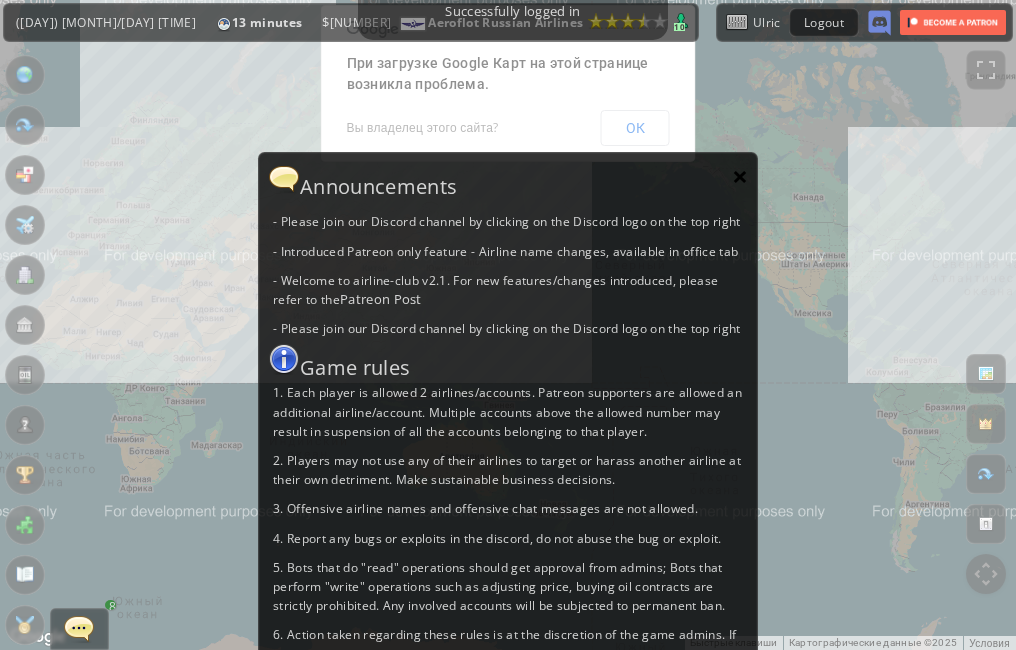 click on "×" at bounding box center [740, 176] 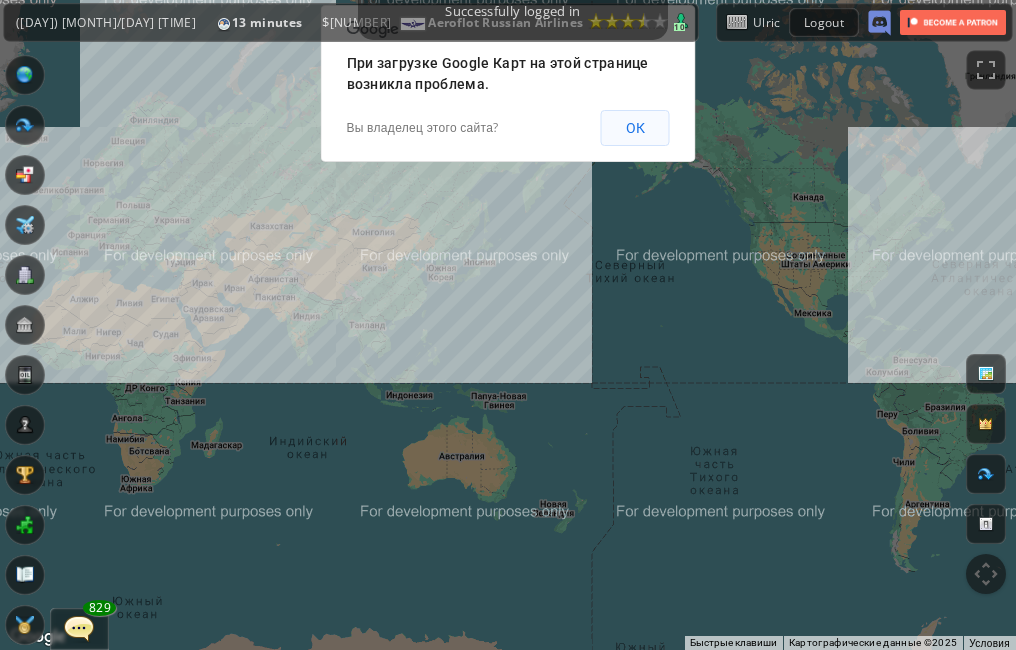 click on "ОК" at bounding box center [635, 128] 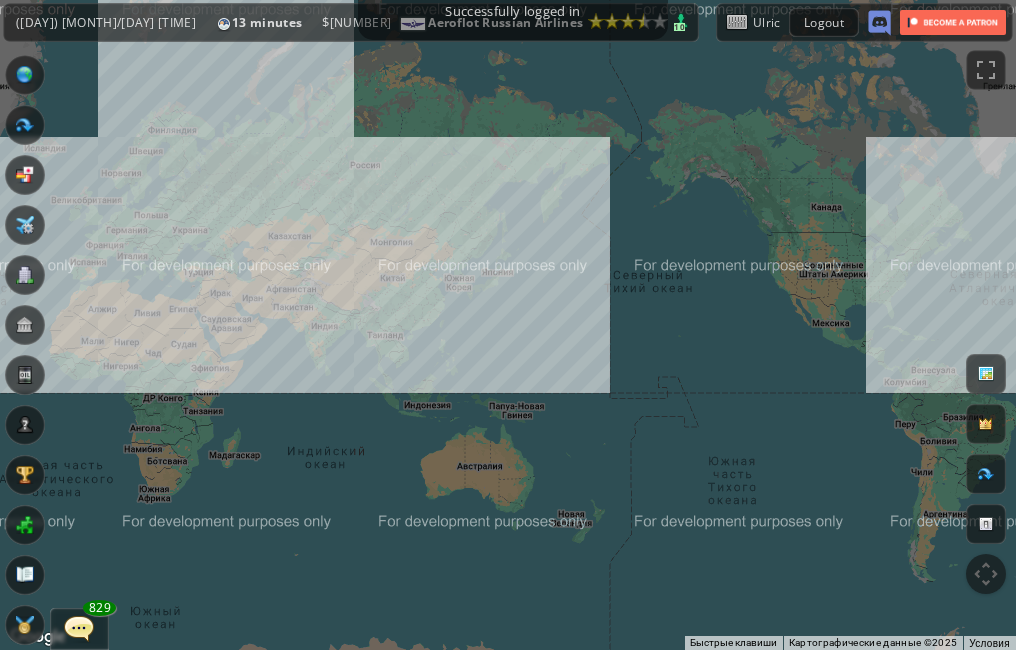 drag, startPoint x: 634, startPoint y: 232, endPoint x: 772, endPoint y: 267, distance: 142.36923 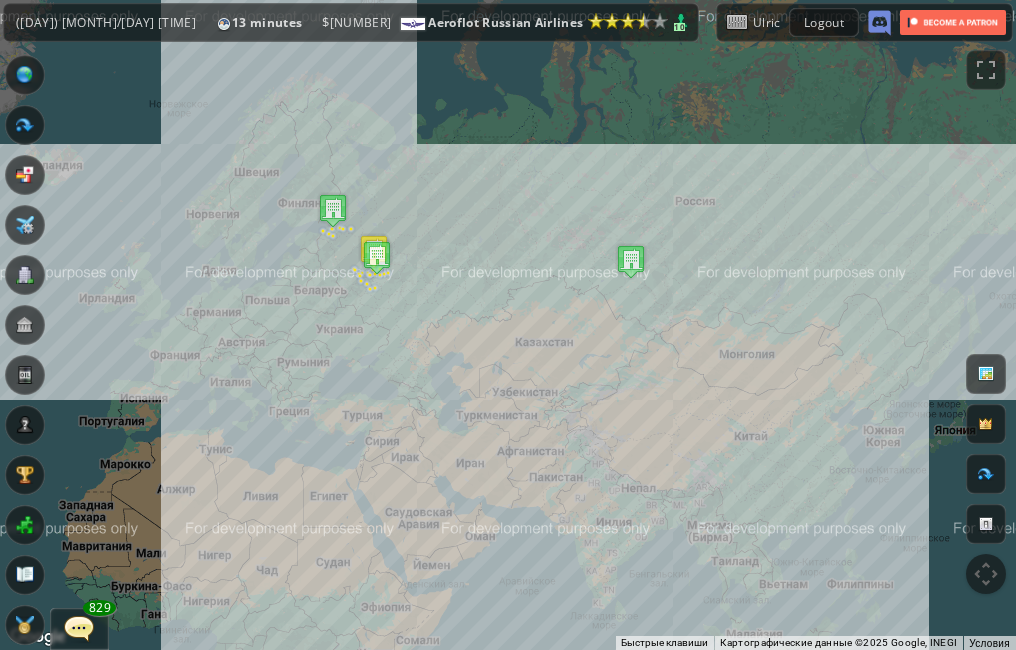 drag, startPoint x: 339, startPoint y: 286, endPoint x: 414, endPoint y: 310, distance: 78.74643 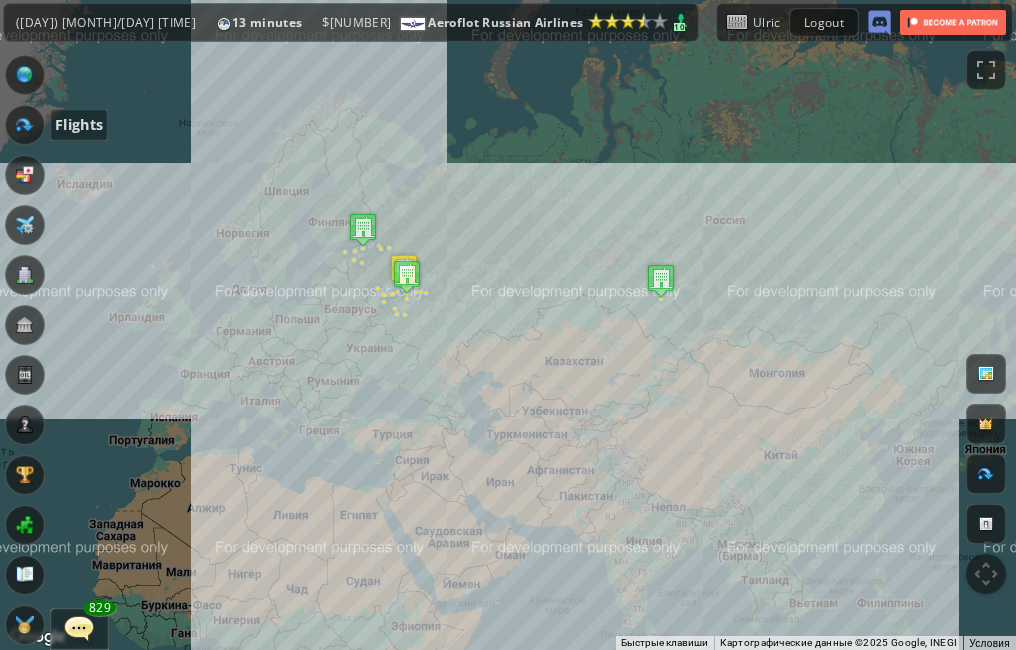 click at bounding box center [25, 125] 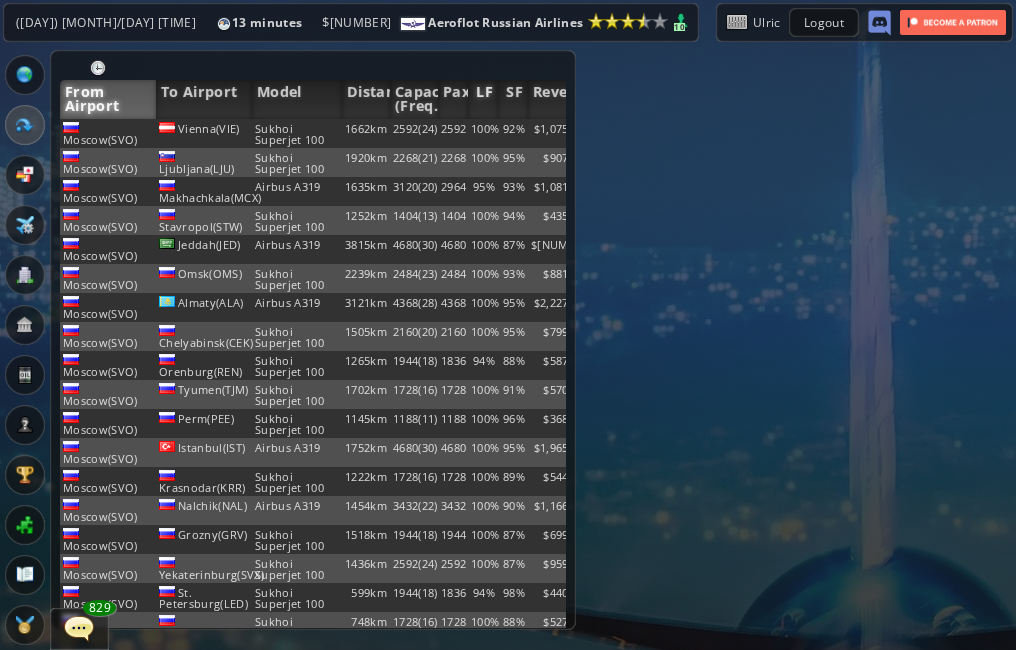 click on "LF" at bounding box center (483, 99) 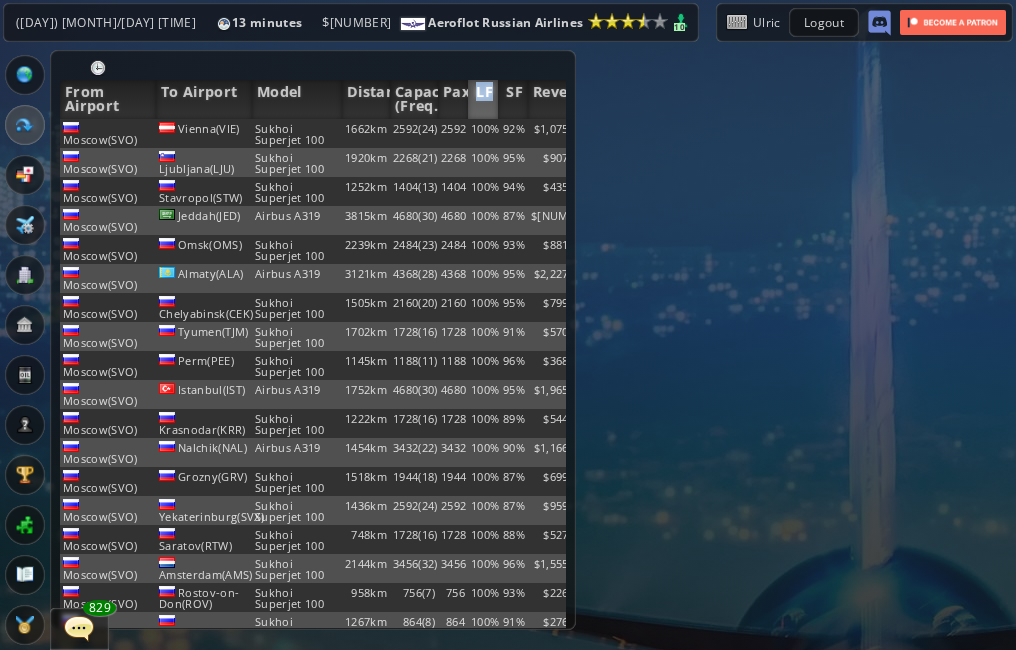 click on "LF" at bounding box center [483, 99] 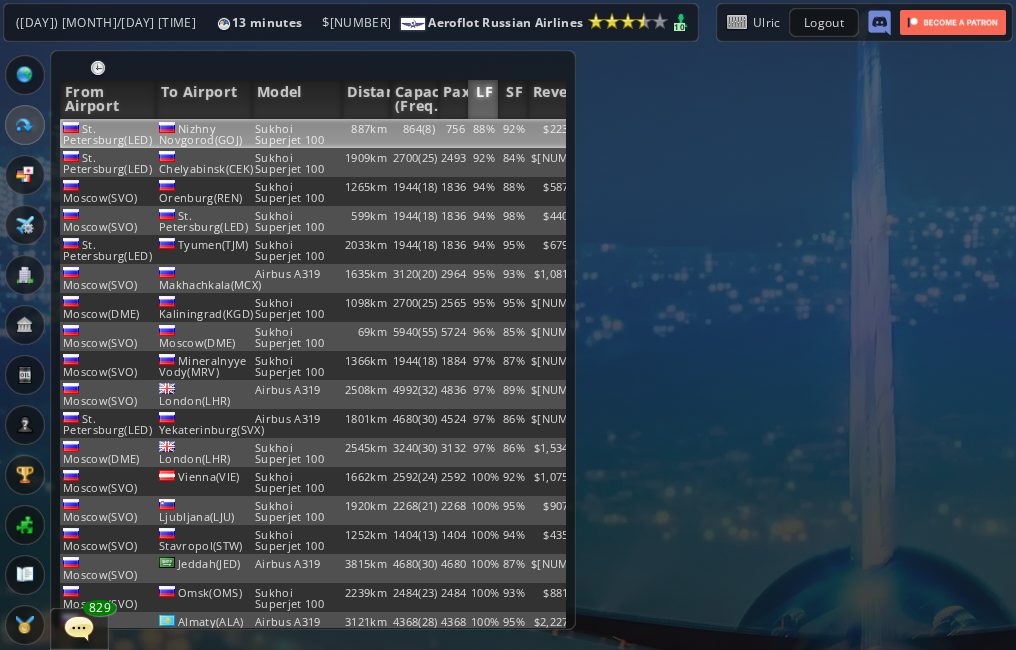 drag, startPoint x: 481, startPoint y: 93, endPoint x: 432, endPoint y: 133, distance: 63.25346 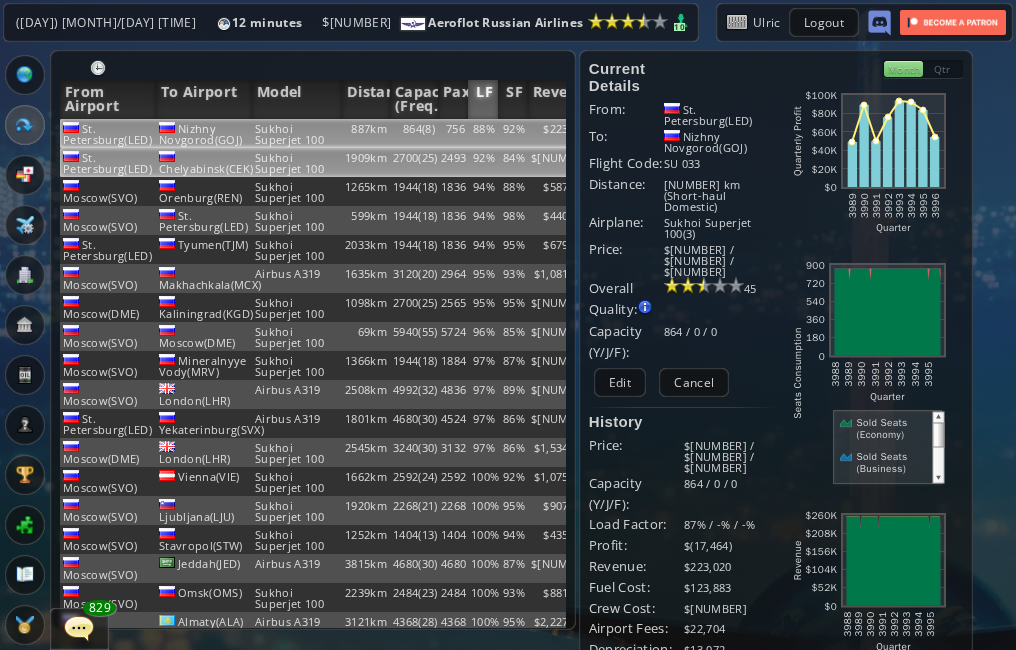 click on "2493" at bounding box center (453, 133) 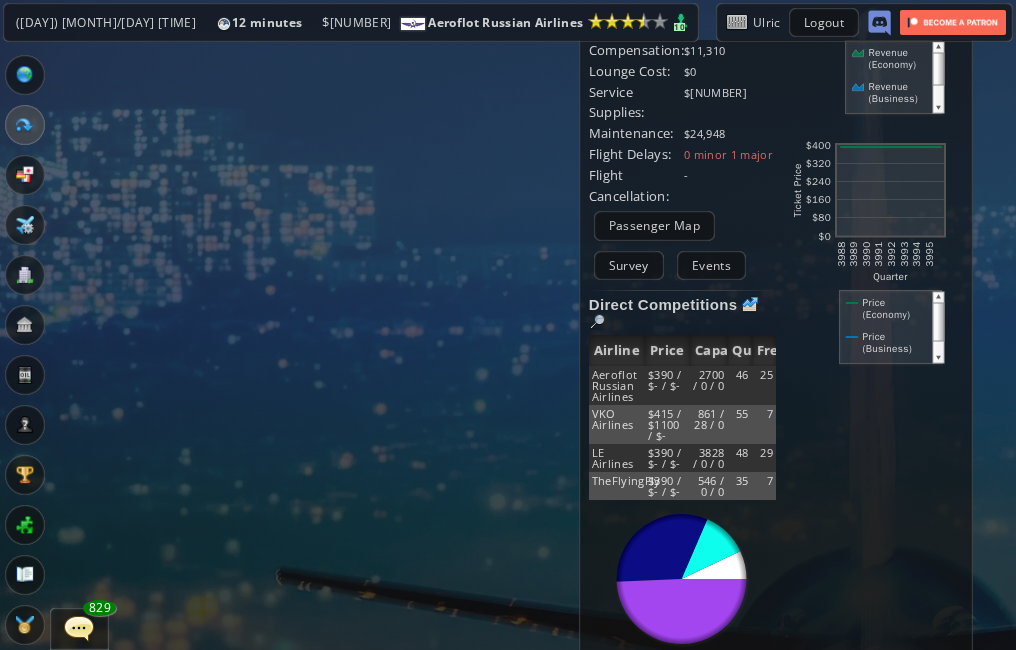 scroll, scrollTop: 0, scrollLeft: 0, axis: both 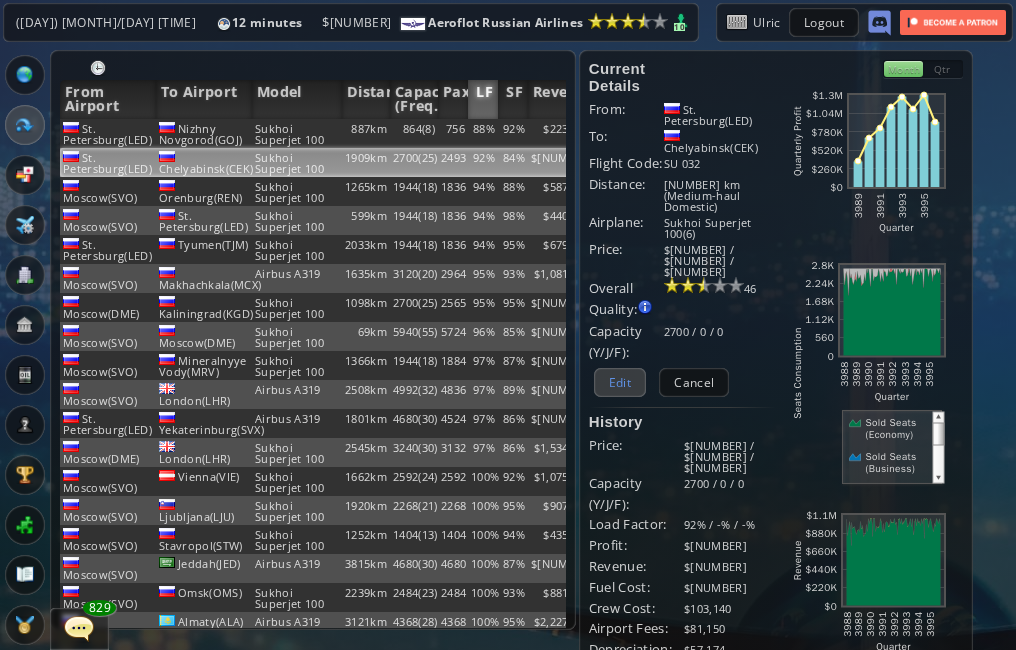 click on "Edit" at bounding box center [620, 382] 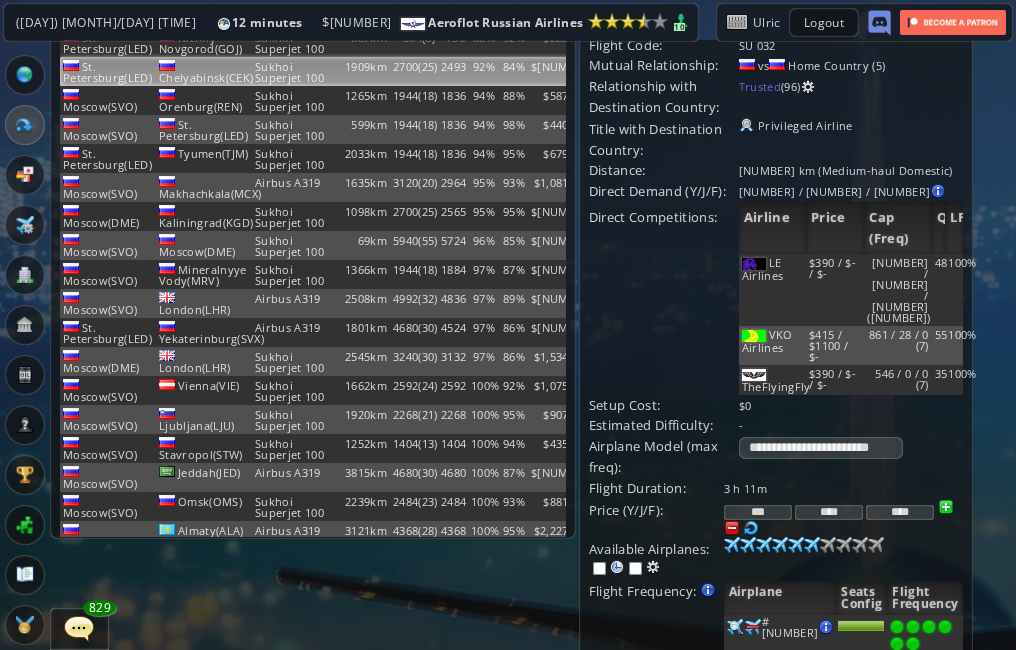 scroll, scrollTop: 167, scrollLeft: 0, axis: vertical 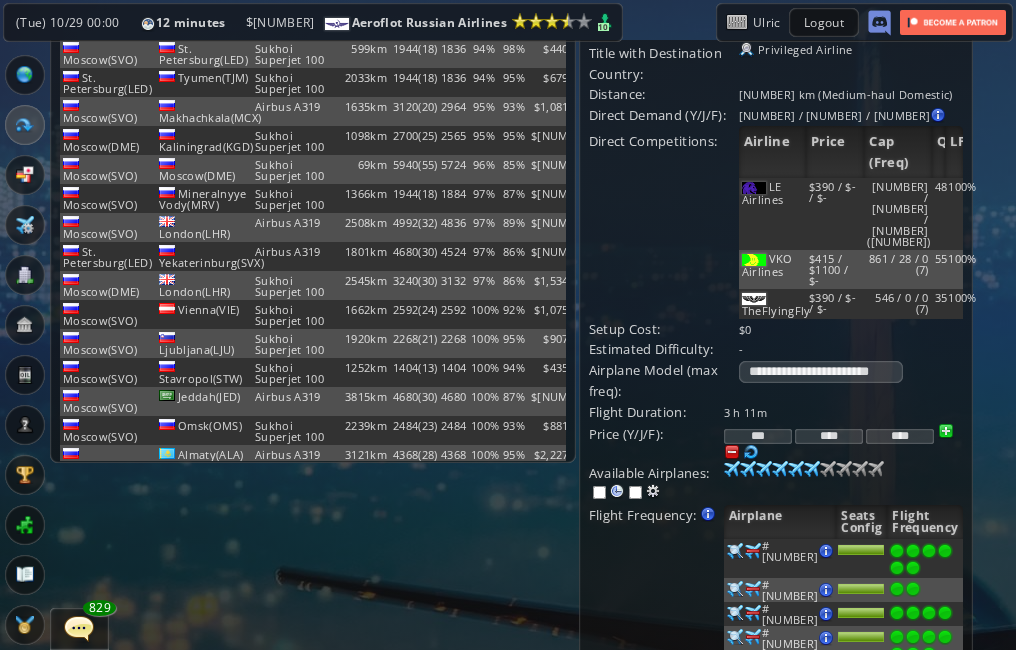 drag, startPoint x: 769, startPoint y: 395, endPoint x: 724, endPoint y: 385, distance: 46.09772 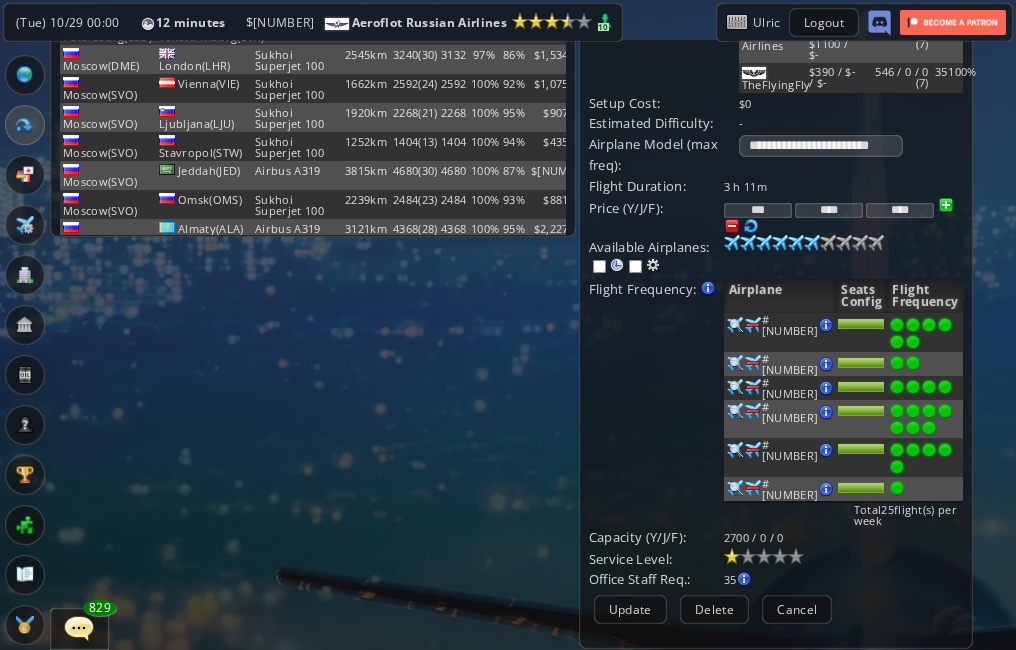 scroll, scrollTop: 500, scrollLeft: 0, axis: vertical 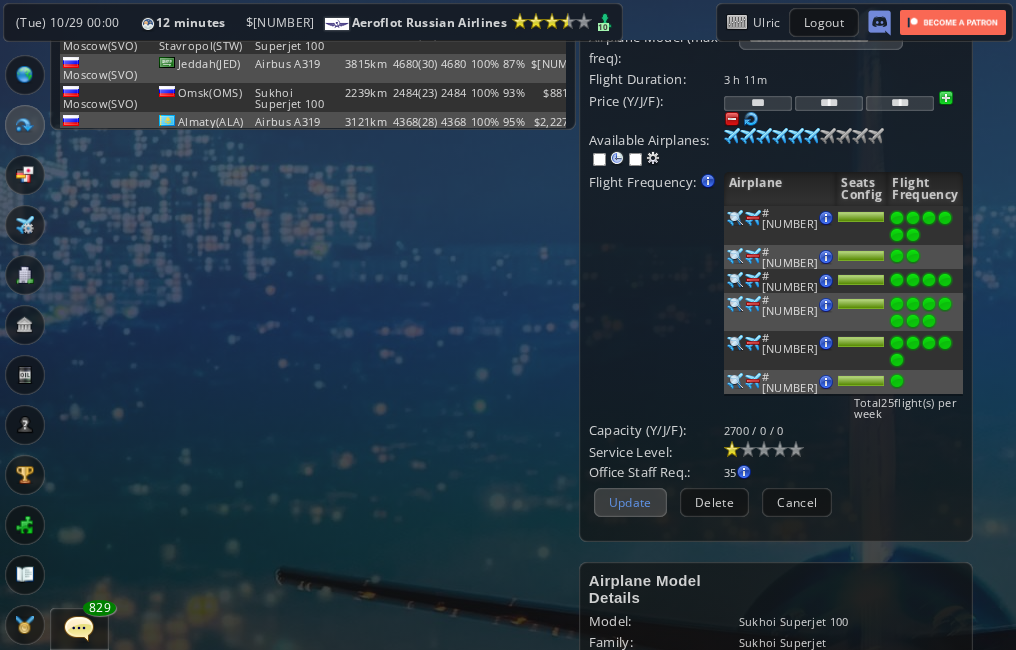 click on "Update" at bounding box center (630, 502) 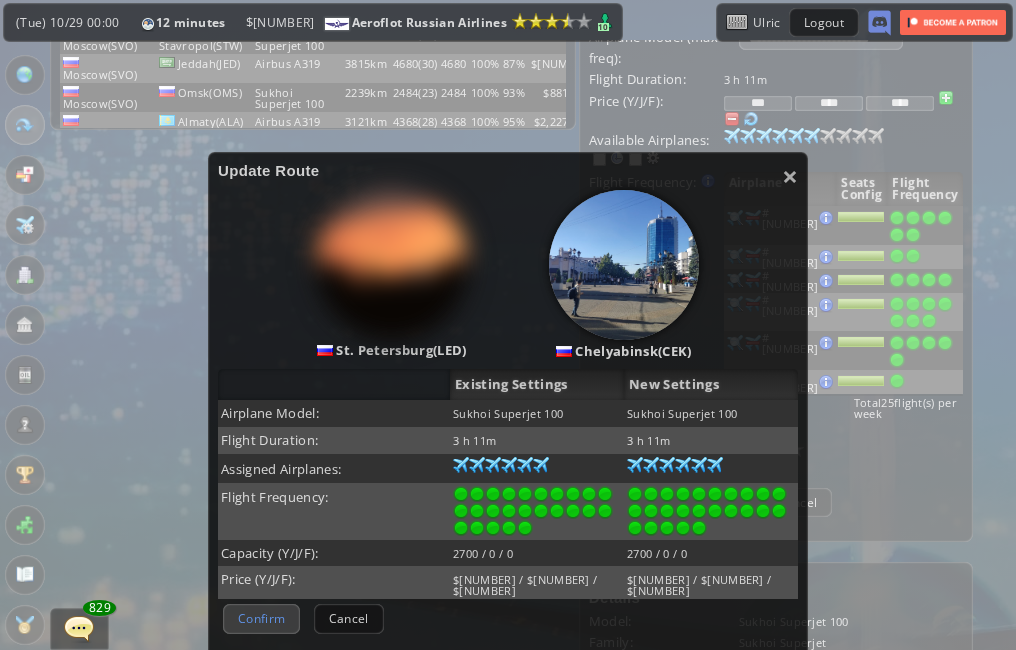 click on "Confirm" at bounding box center [261, 618] 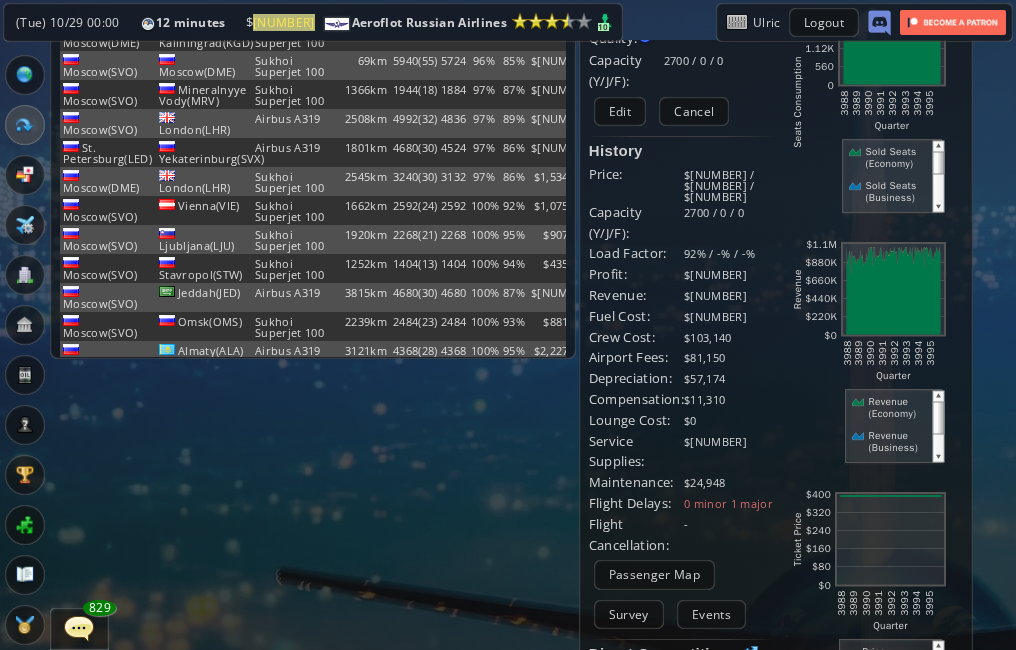 scroll, scrollTop: 0, scrollLeft: 0, axis: both 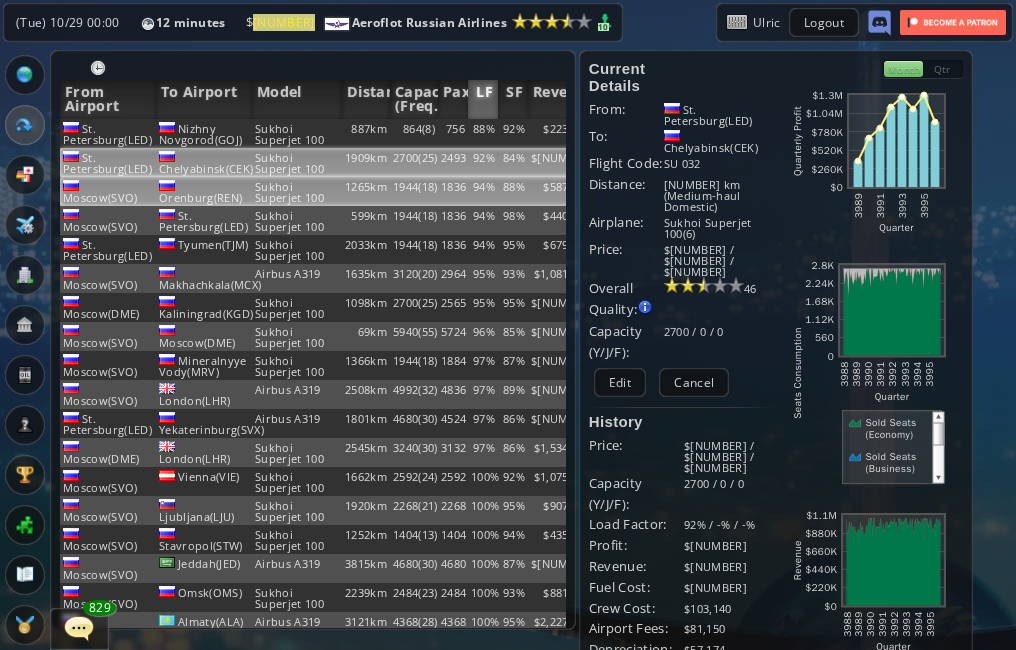 click on "1265km" at bounding box center [366, 133] 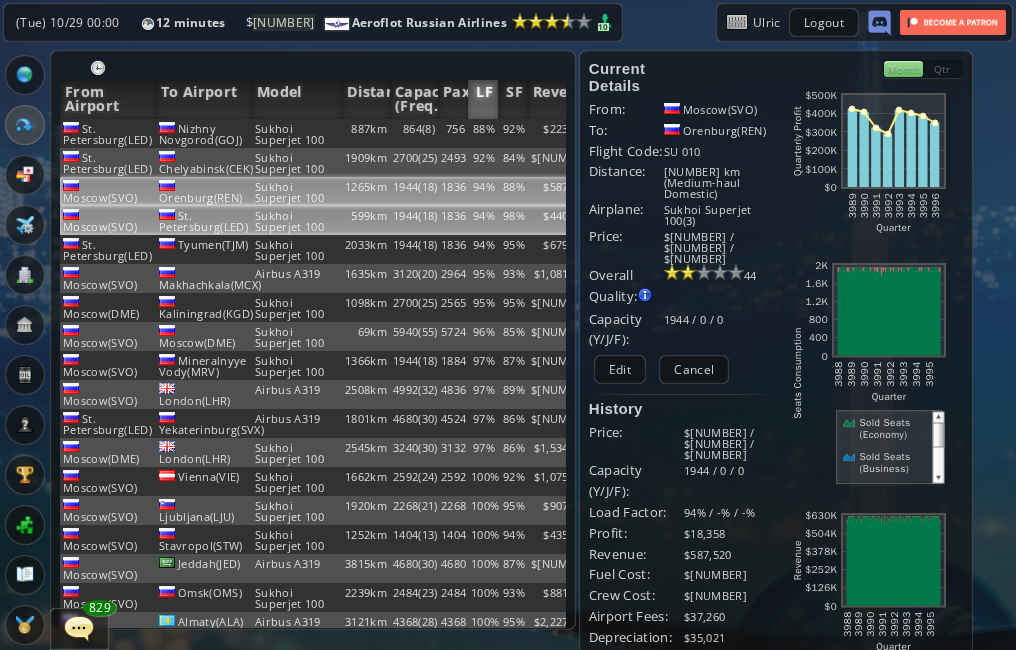 click on "599km" at bounding box center (366, 133) 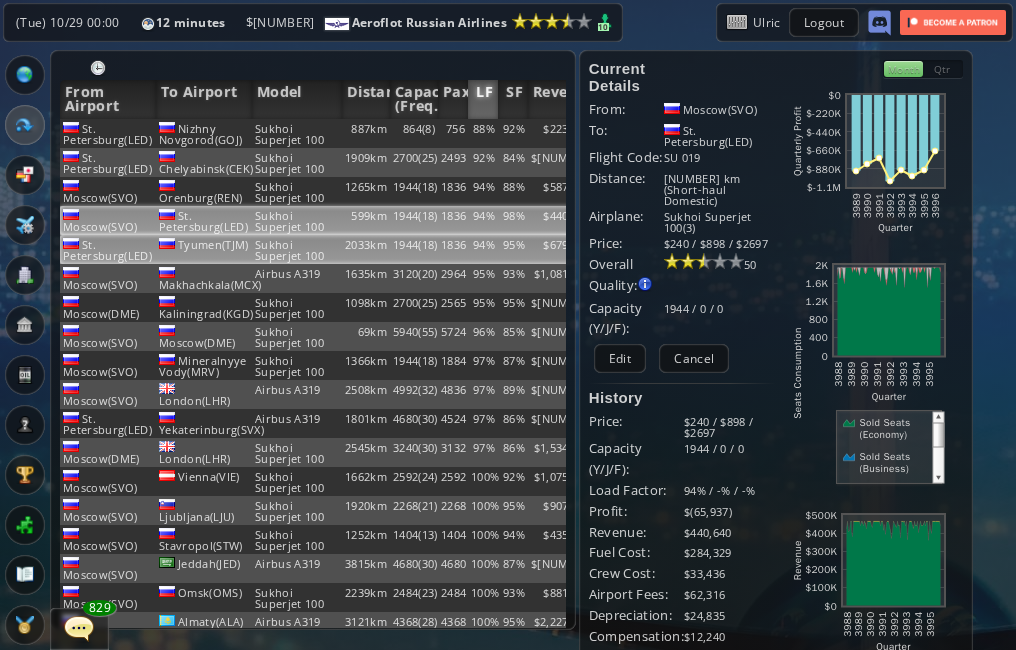 click on "1944(18)" at bounding box center [414, 133] 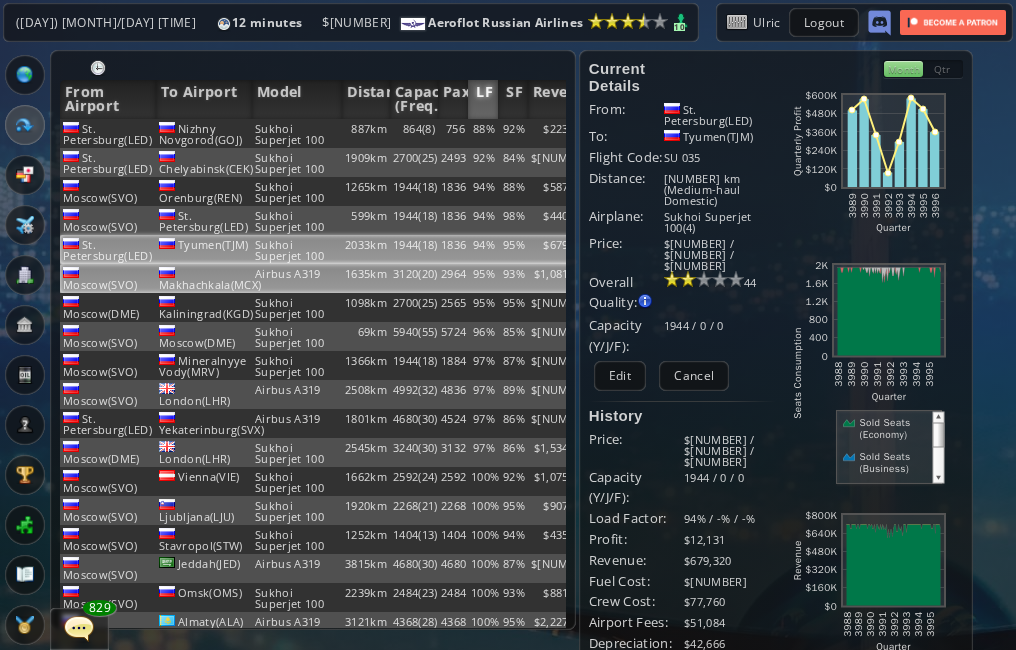 click on "3120(20)" at bounding box center [414, 133] 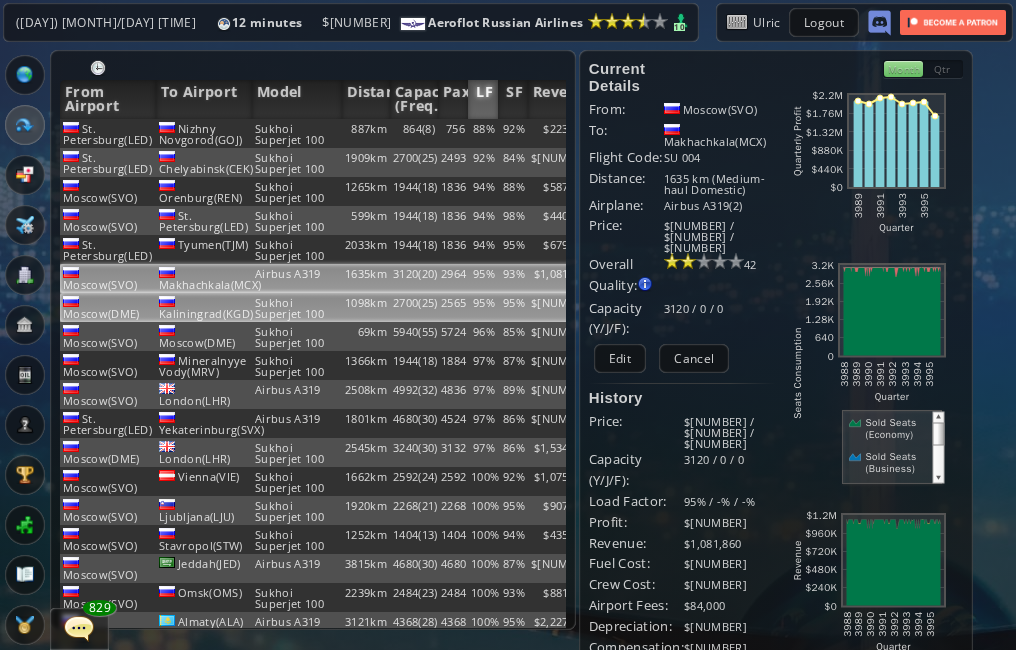 click on "2700(25)" at bounding box center [414, 133] 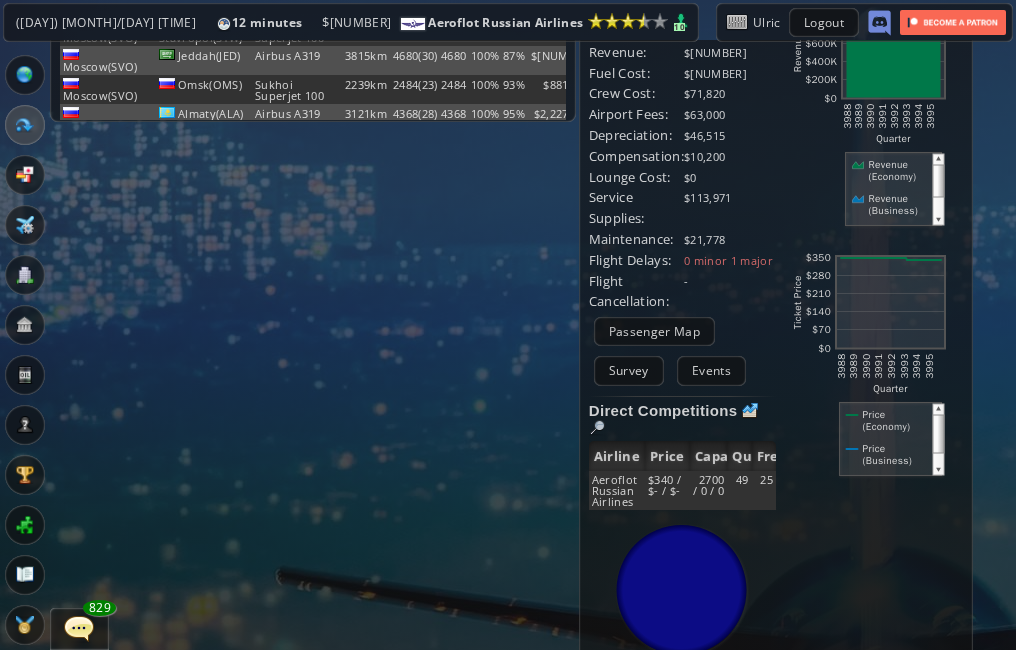 scroll, scrollTop: 0, scrollLeft: 0, axis: both 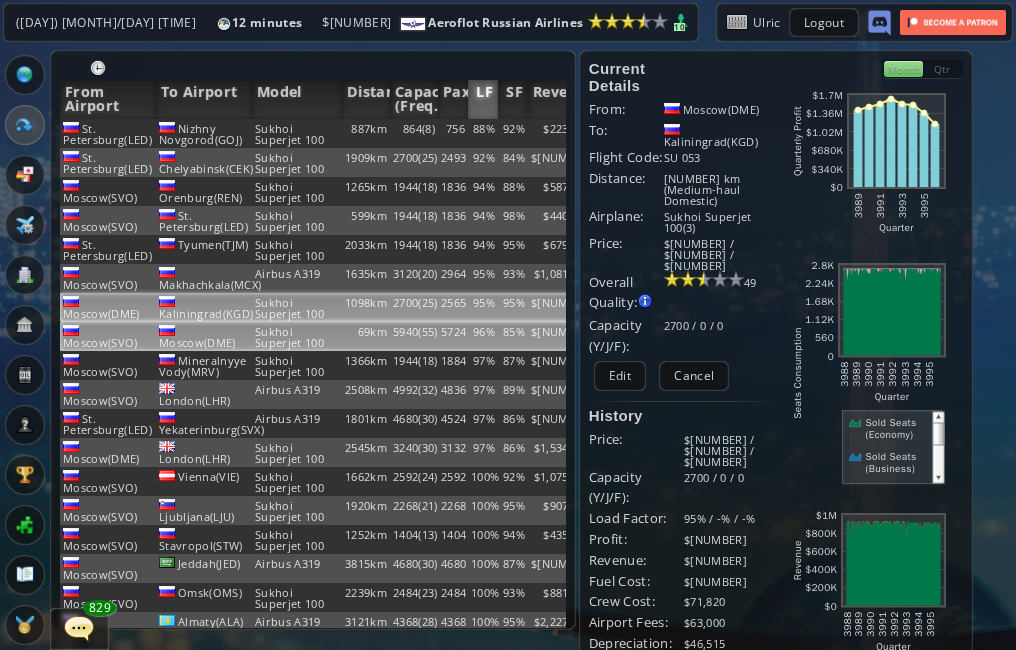 click on "85%" at bounding box center (513, 133) 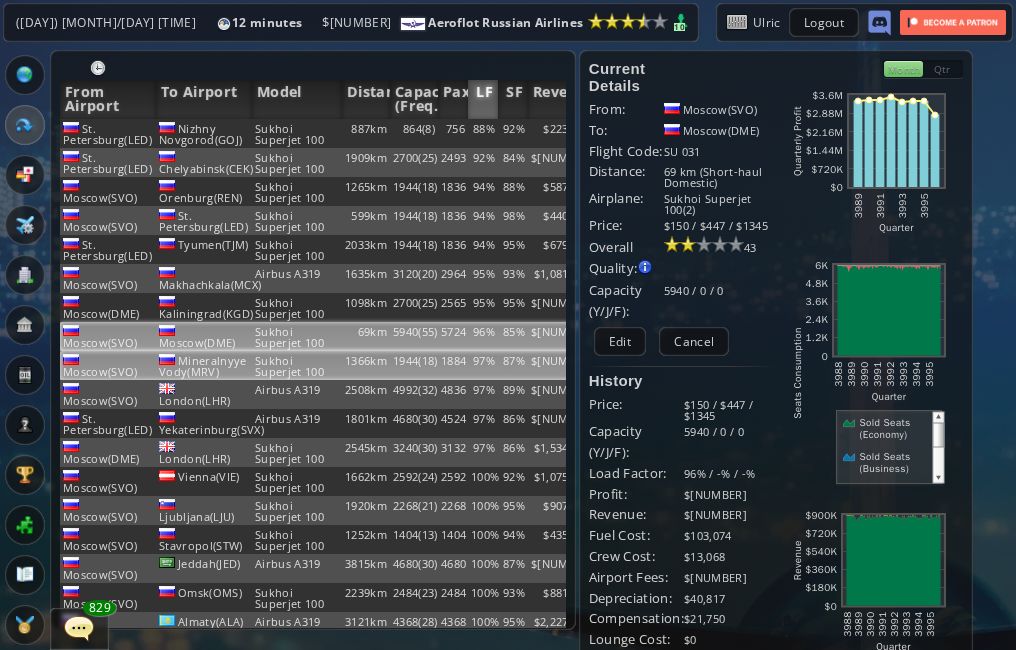 click on "87%" at bounding box center (513, 133) 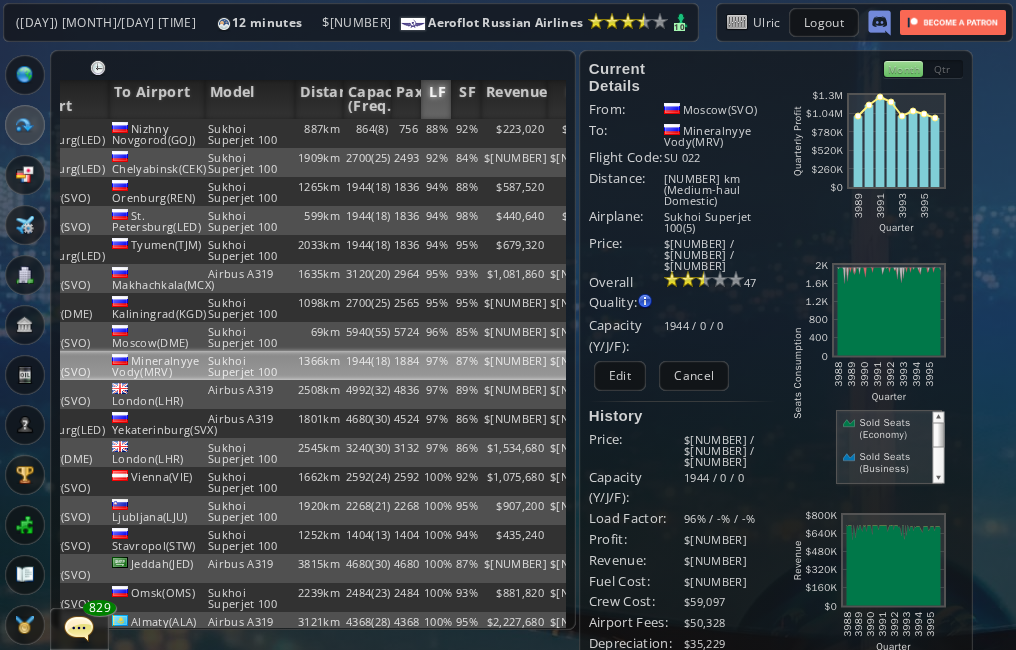 scroll, scrollTop: 0, scrollLeft: 99, axis: horizontal 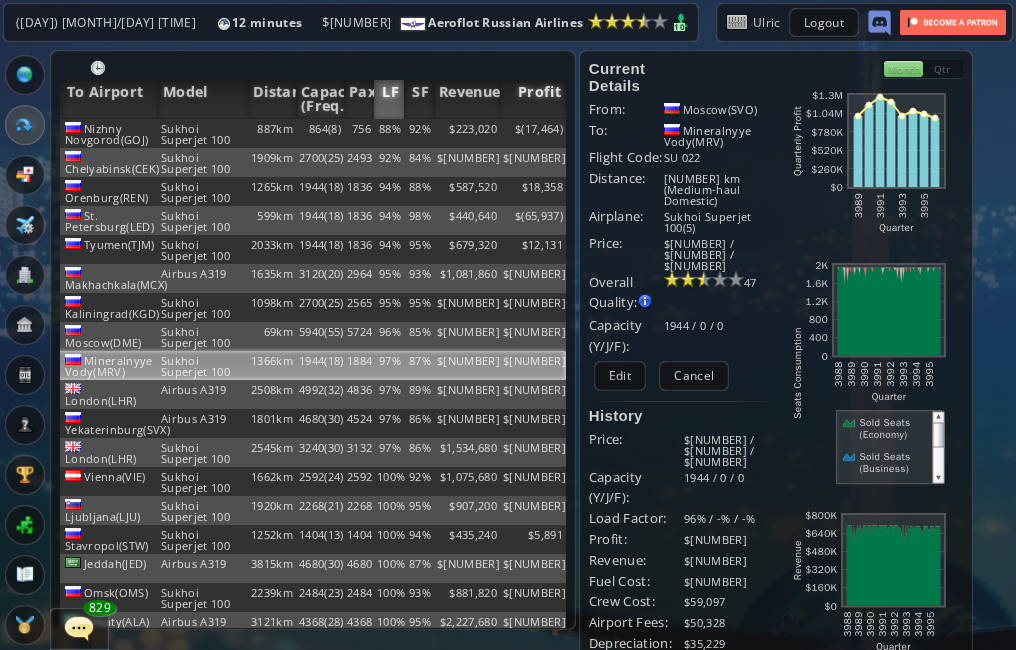 click on "Profit" at bounding box center (533, 99) 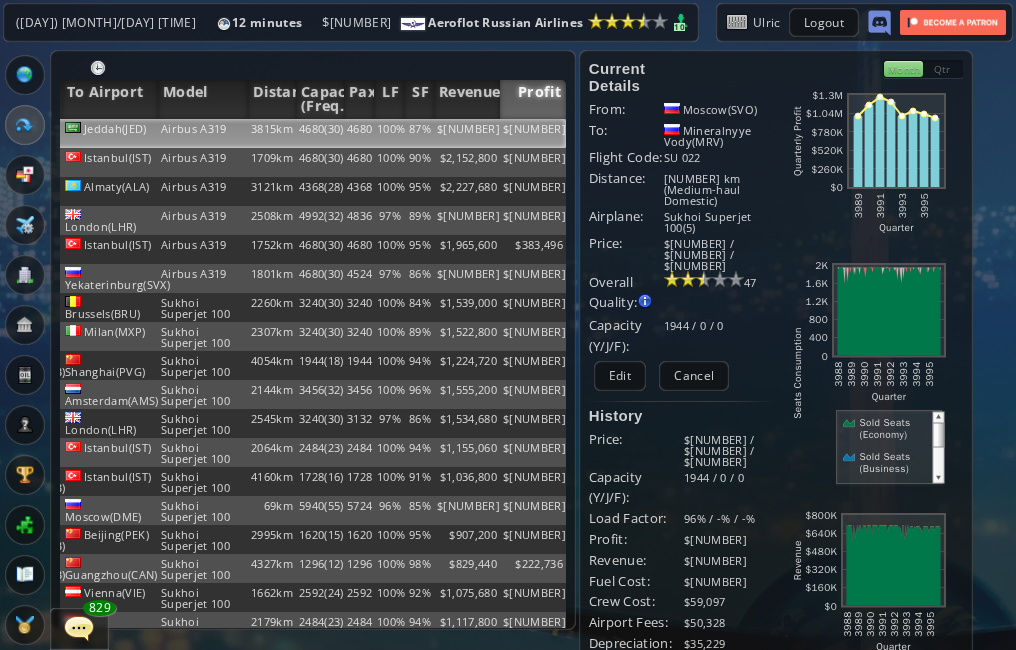 click on "87%" at bounding box center [419, 133] 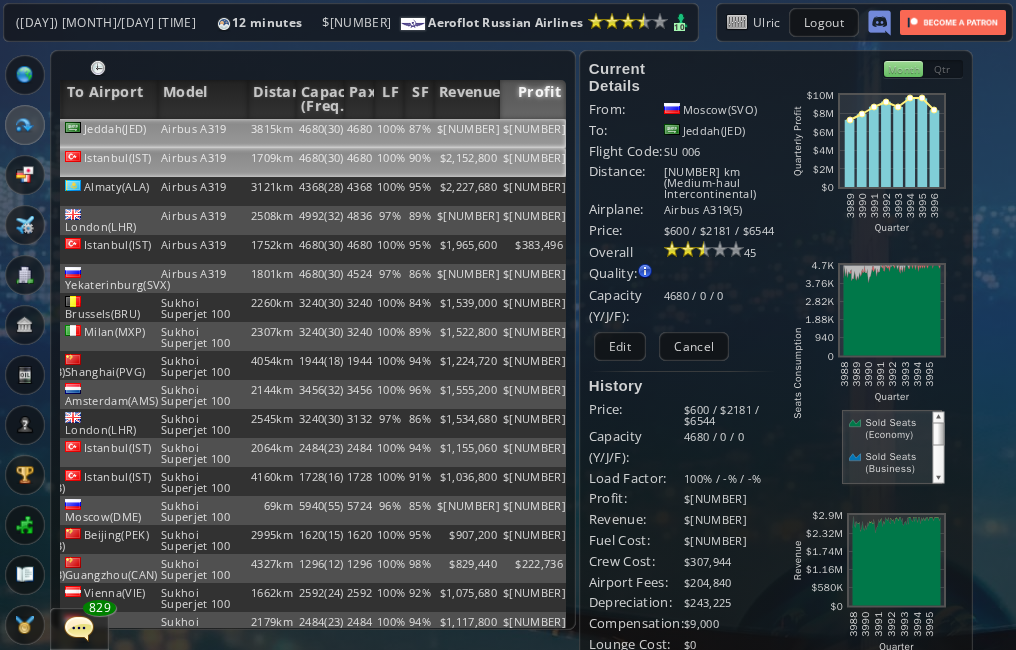 click on "$2,152,800" at bounding box center [467, 133] 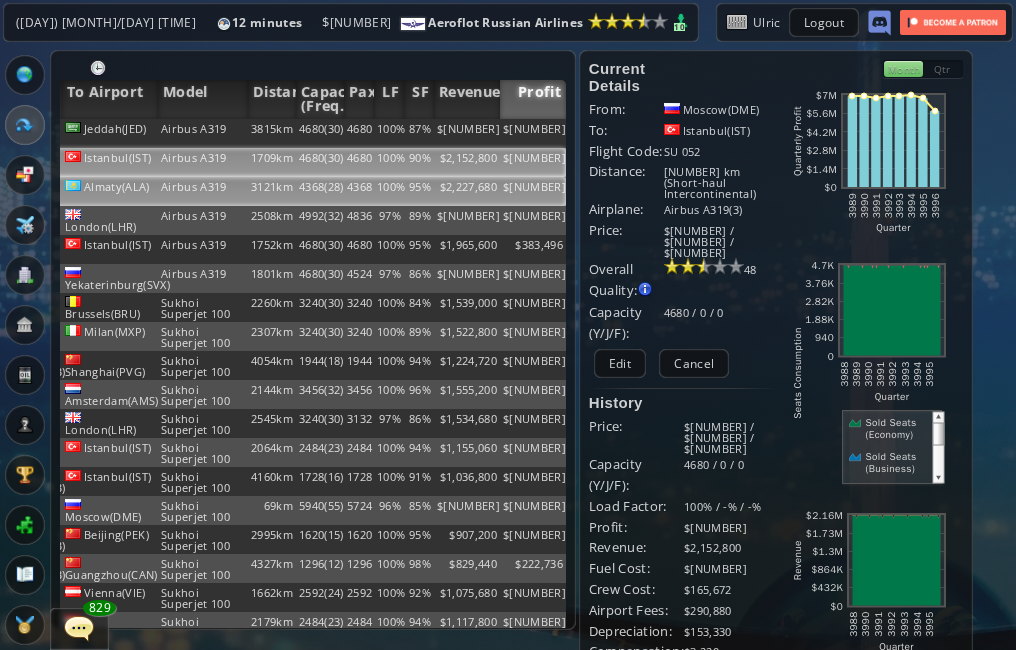 click on "$2,227,680" at bounding box center [467, 133] 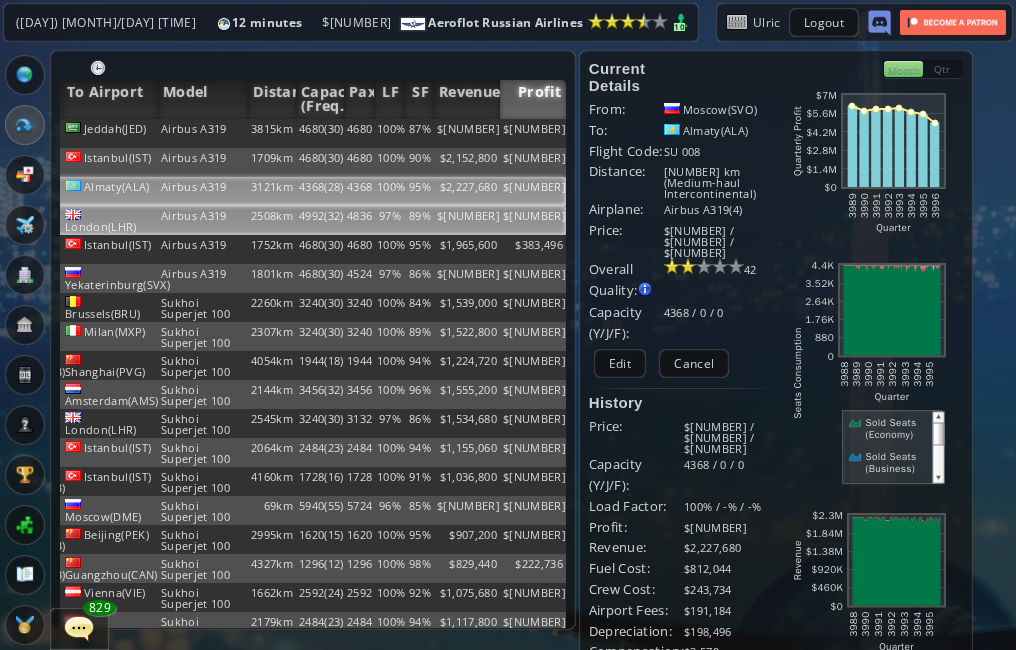 click on "$[NUMBER]" at bounding box center (467, 133) 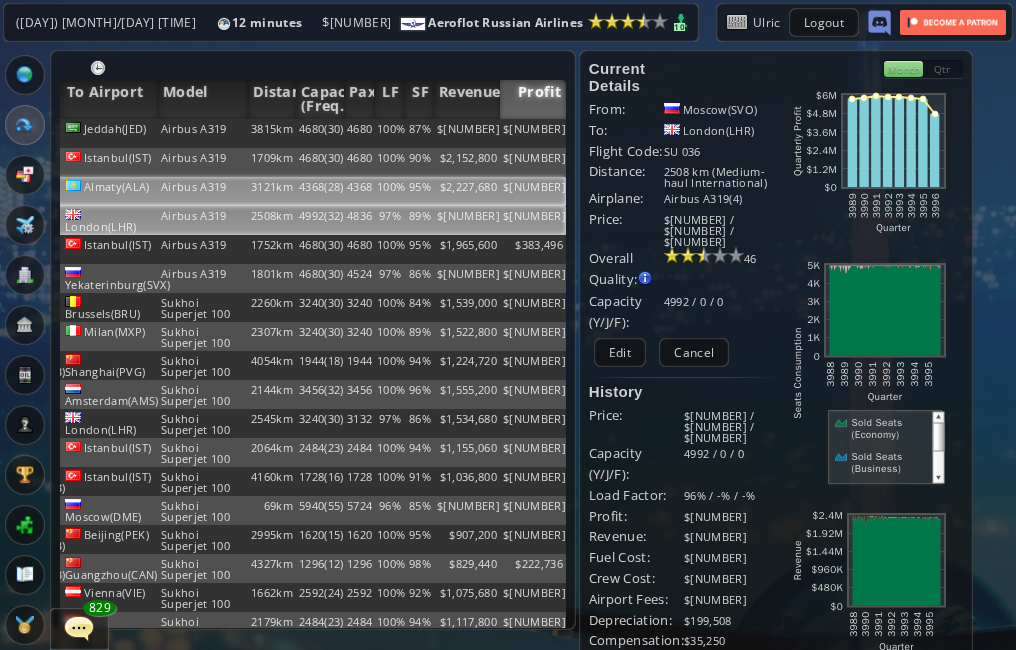 click on "$2,227,680" at bounding box center [467, 133] 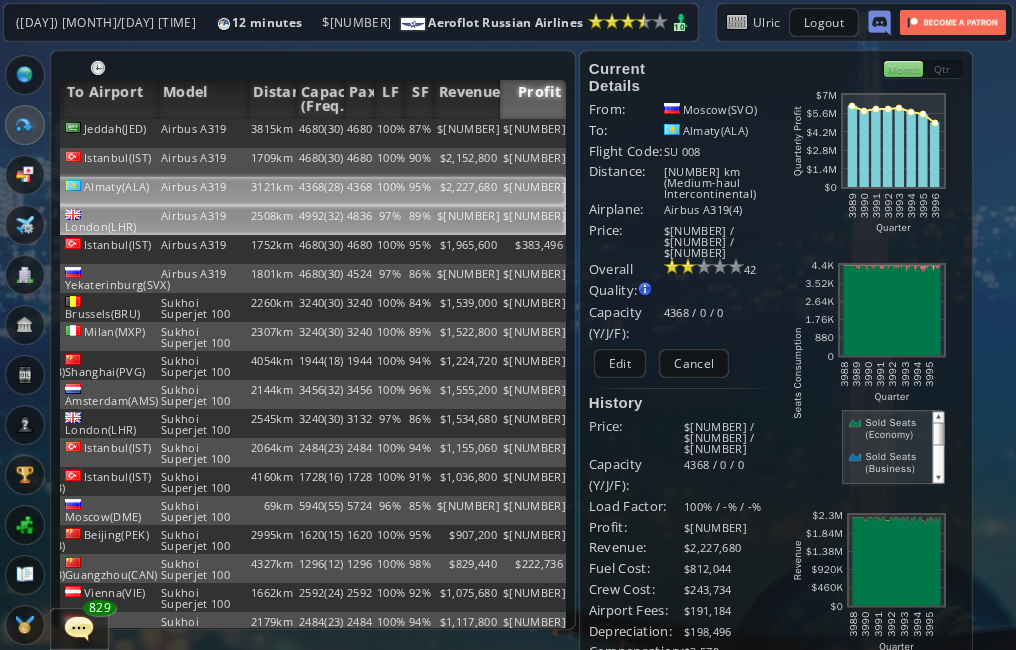 click on "89%" at bounding box center [419, 133] 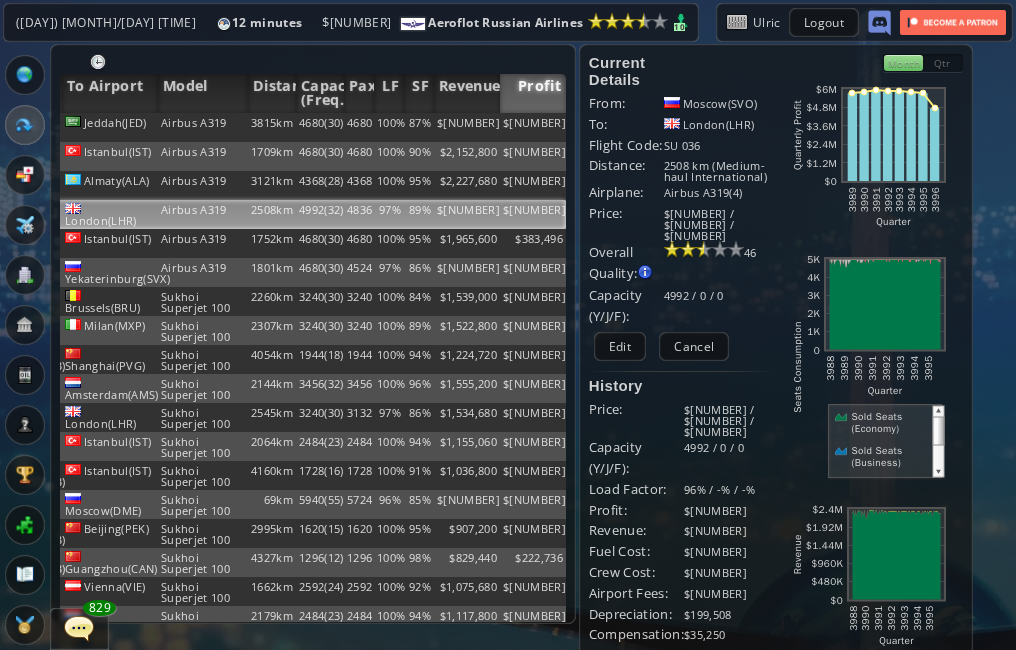 scroll, scrollTop: 0, scrollLeft: 0, axis: both 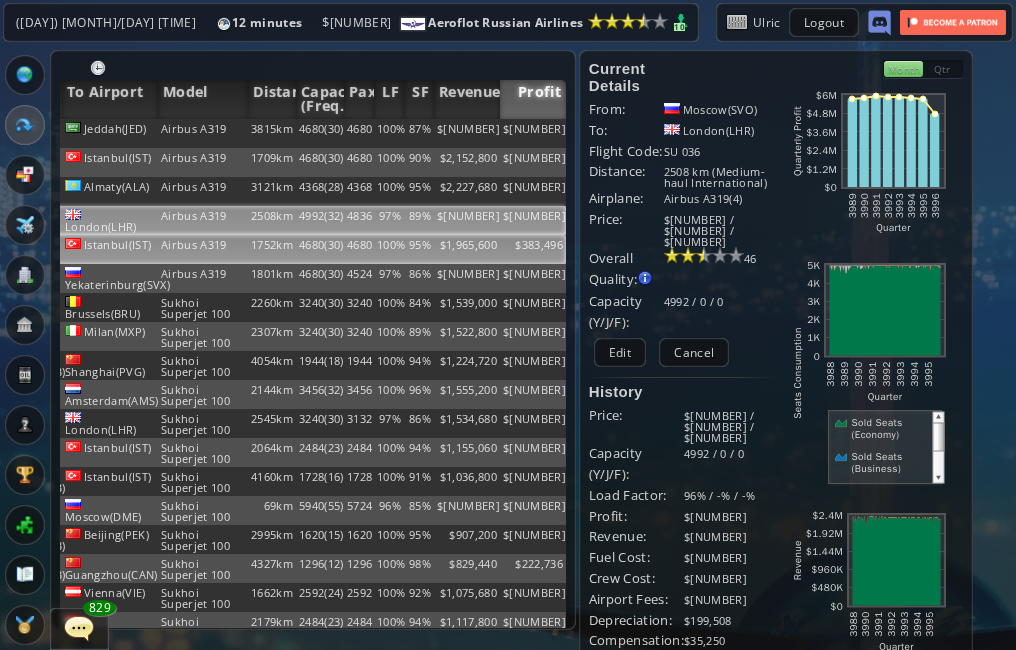 click on "4680" at bounding box center [359, 133] 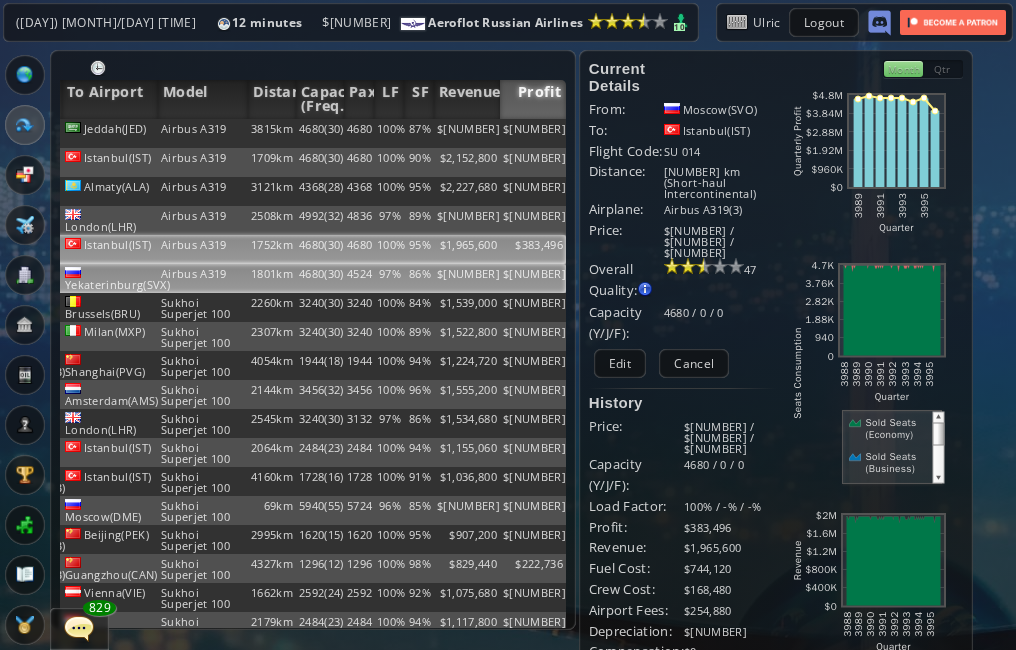 click on "4524" at bounding box center (359, 133) 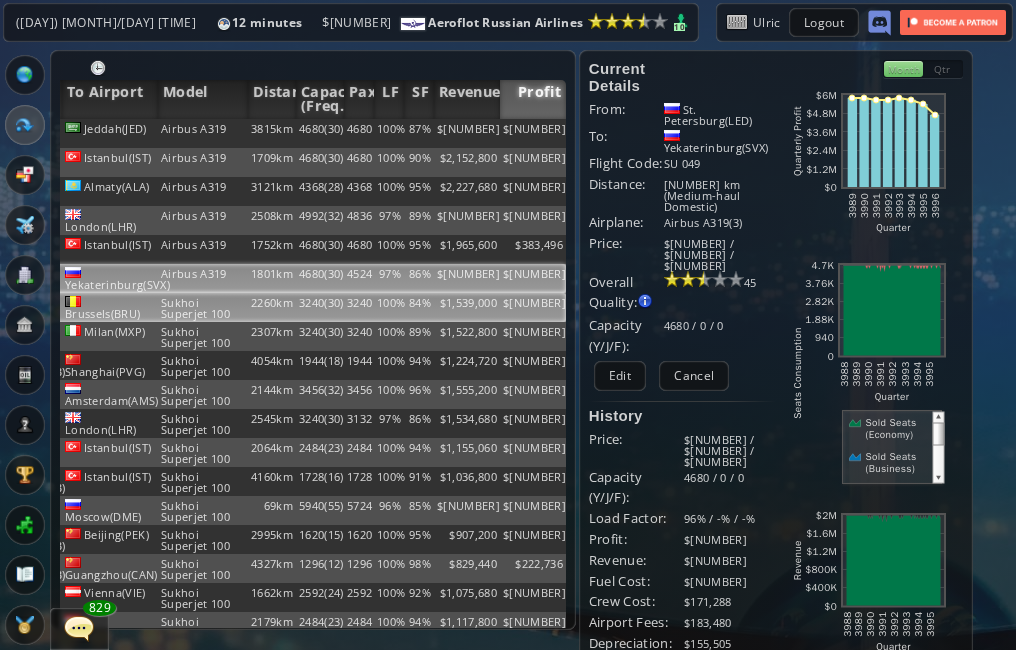 click on "3240" at bounding box center (359, 133) 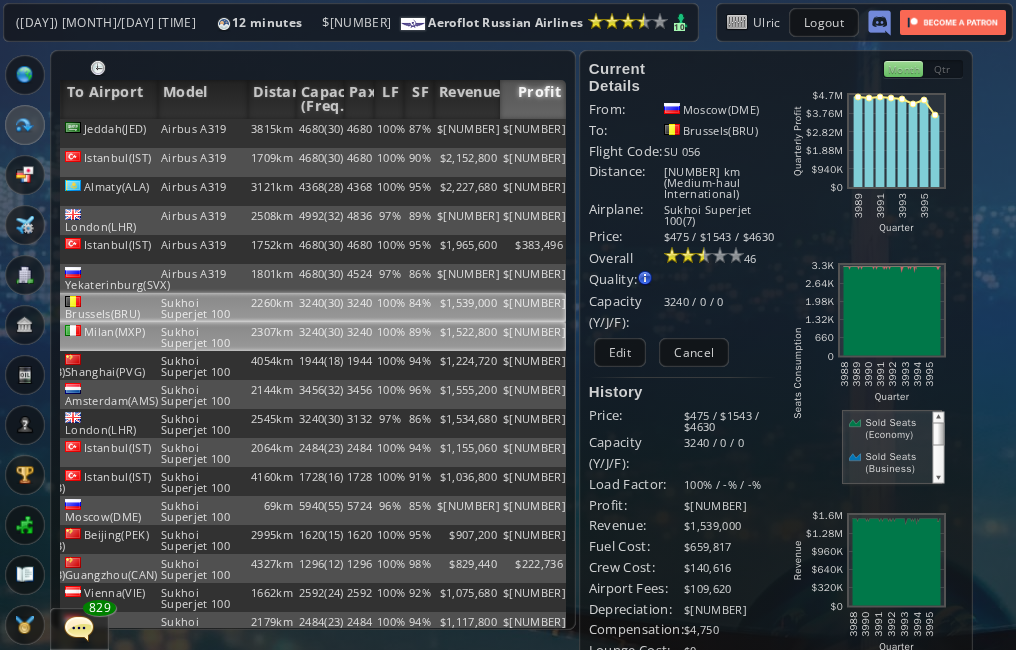 click on "3240" at bounding box center [359, 133] 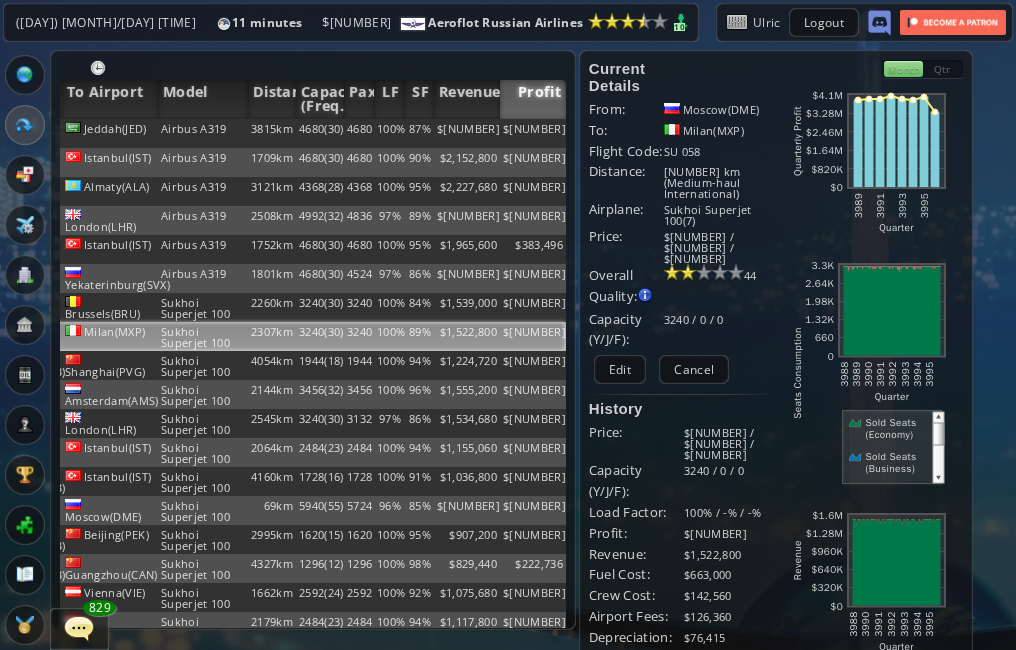 click at bounding box center [313, 70] 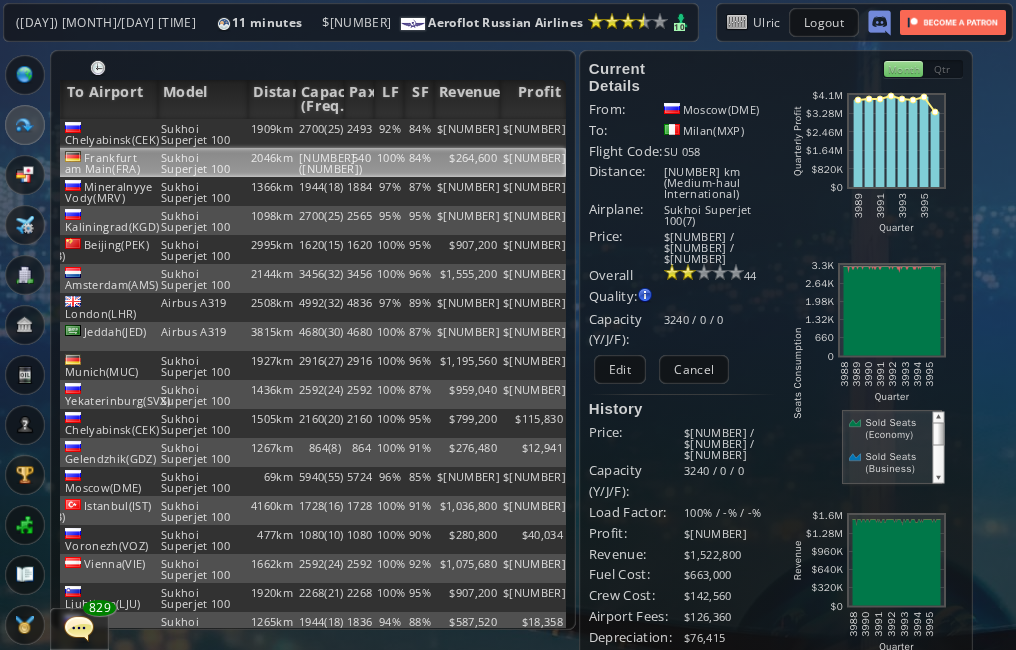 click on "2046km" at bounding box center [272, 133] 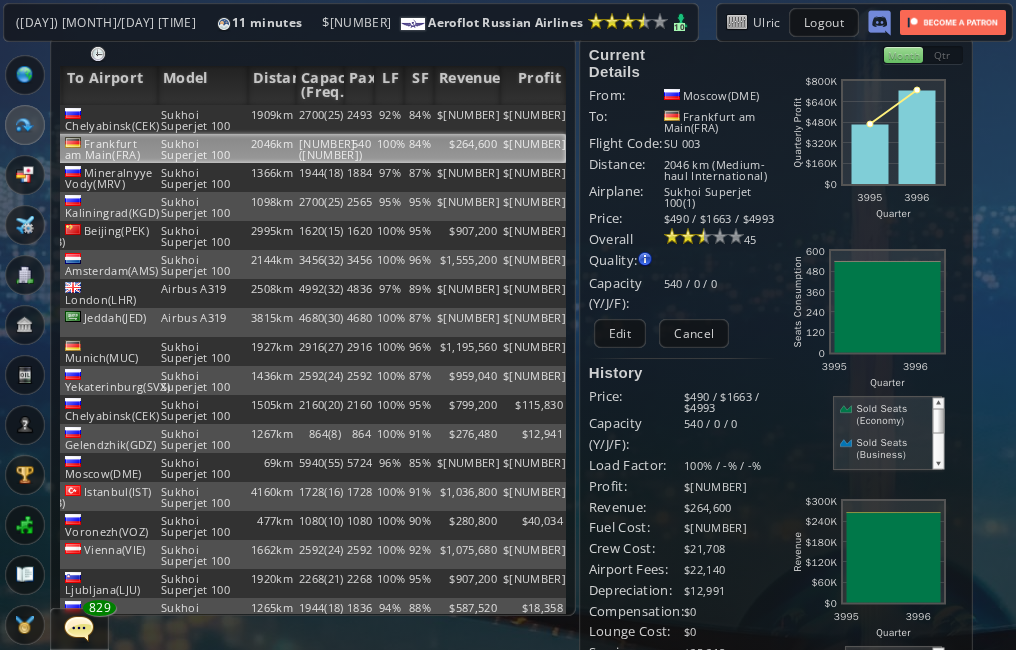scroll, scrollTop: 0, scrollLeft: 0, axis: both 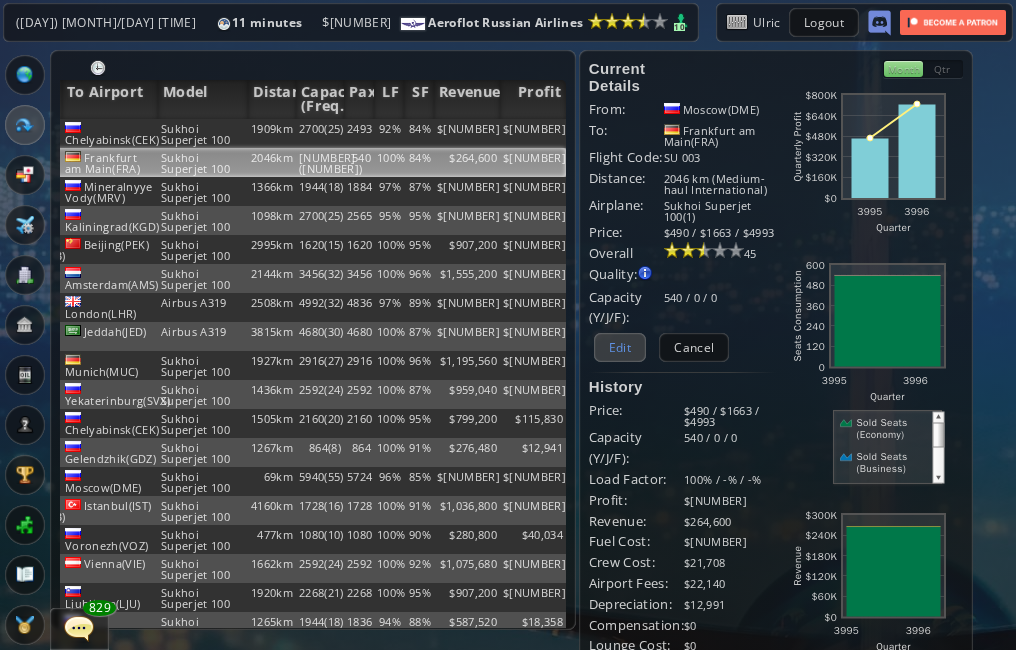 click on "Edit" at bounding box center [620, 347] 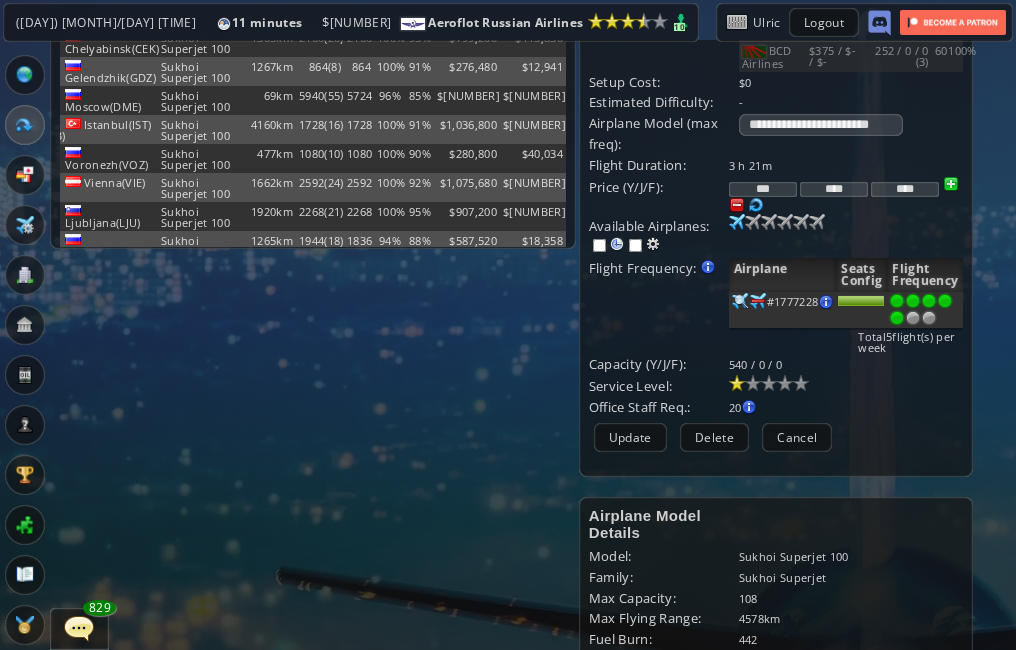 scroll, scrollTop: 500, scrollLeft: 0, axis: vertical 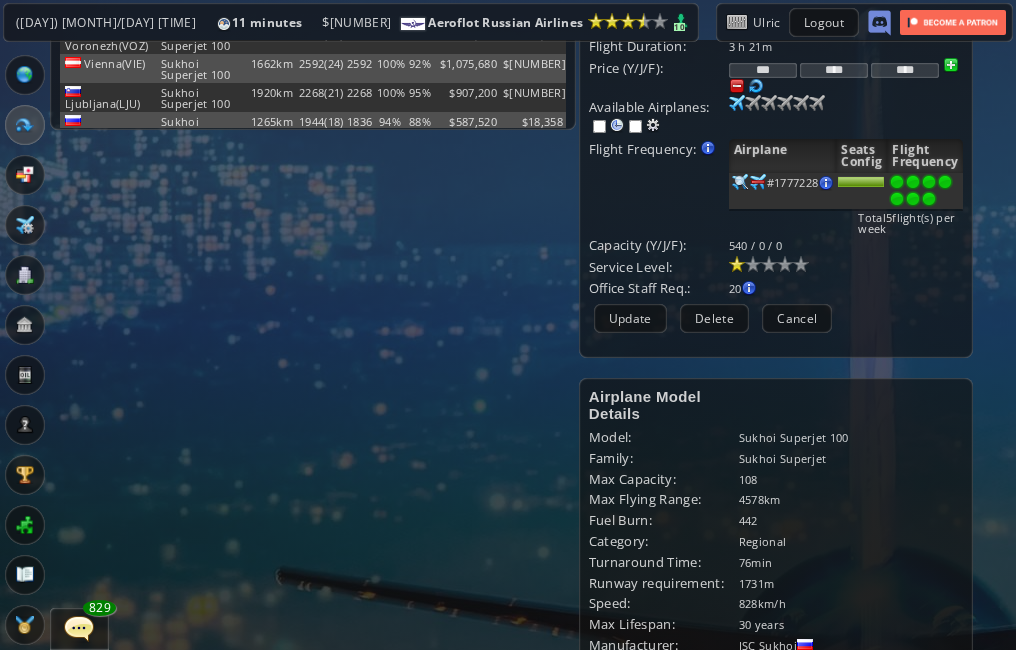 click at bounding box center [929, 199] 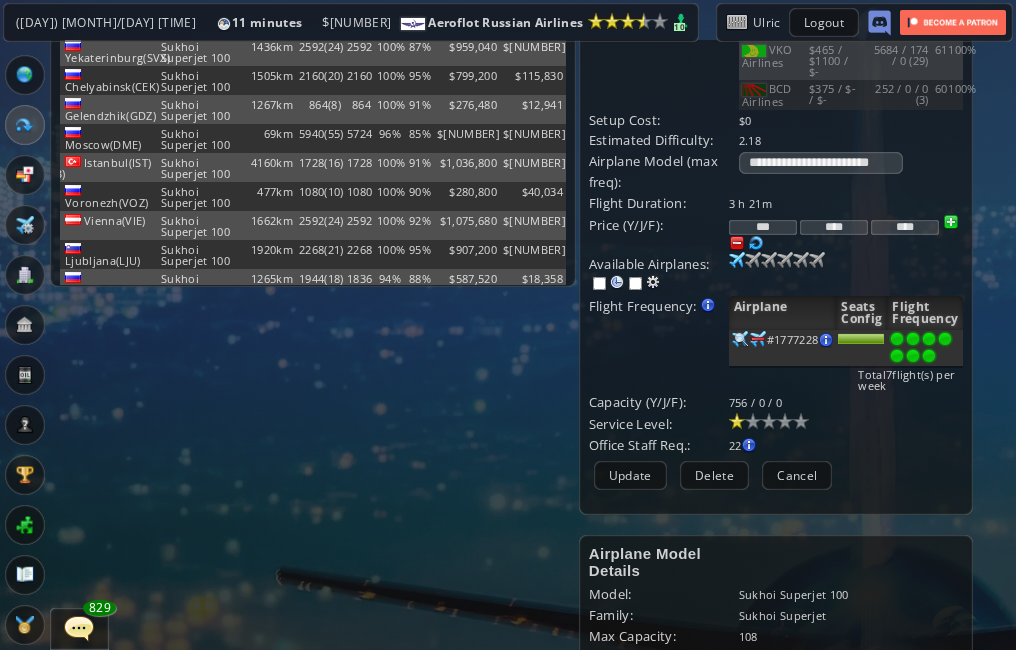 scroll, scrollTop: 333, scrollLeft: 0, axis: vertical 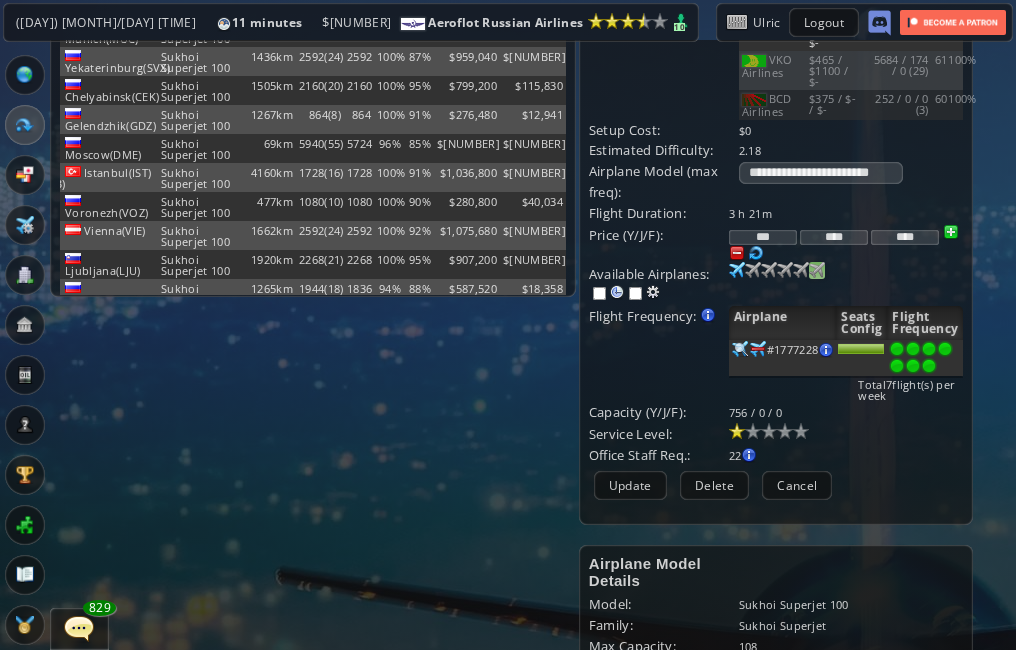 click at bounding box center [737, 270] 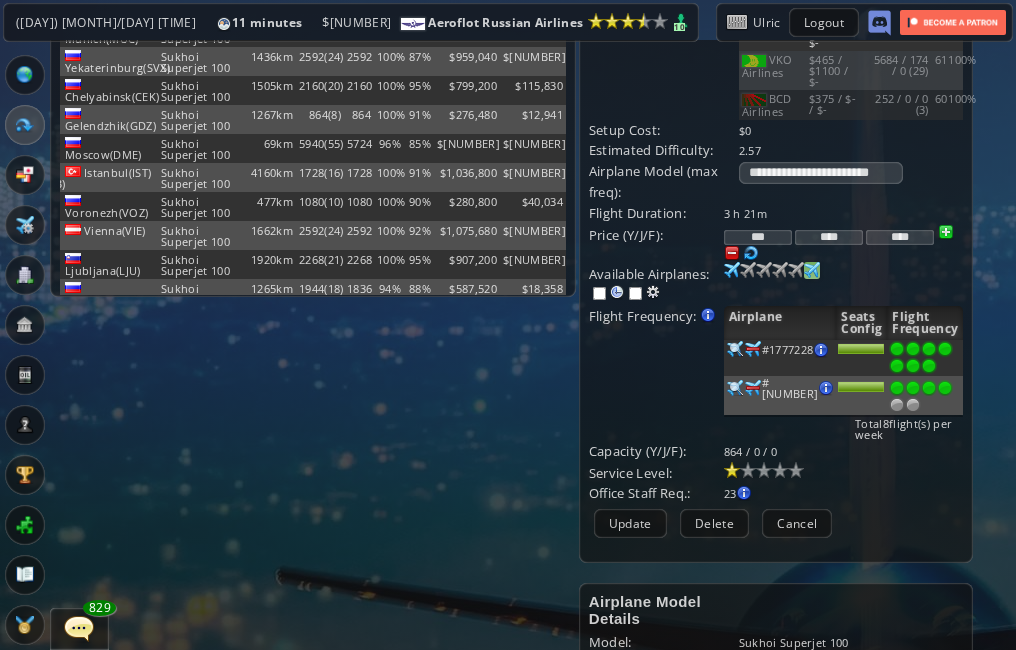 click at bounding box center [945, 349] 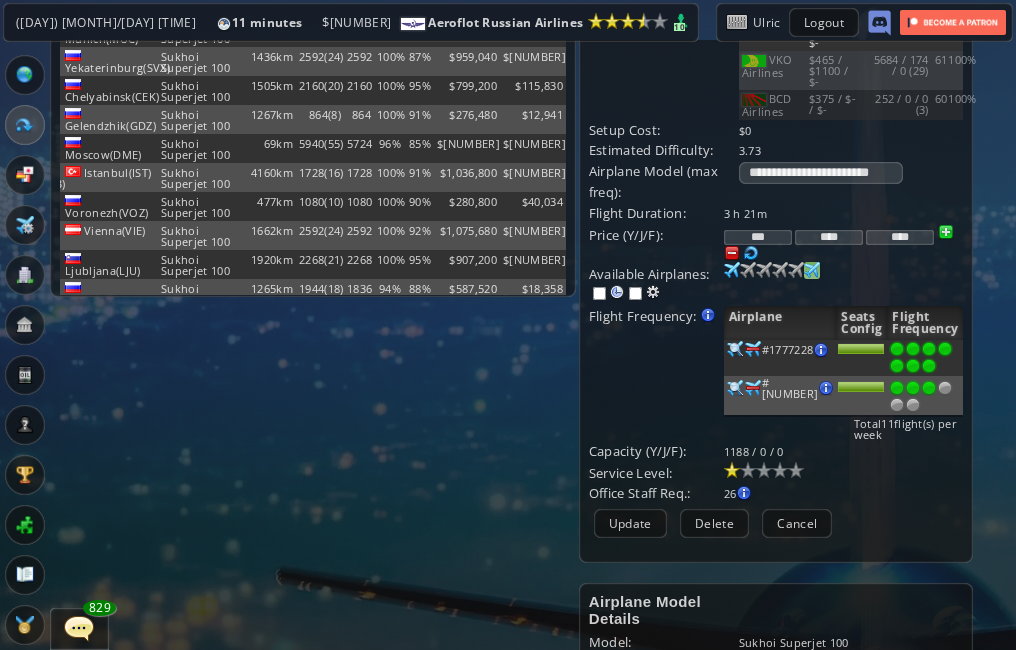 click at bounding box center [929, 349] 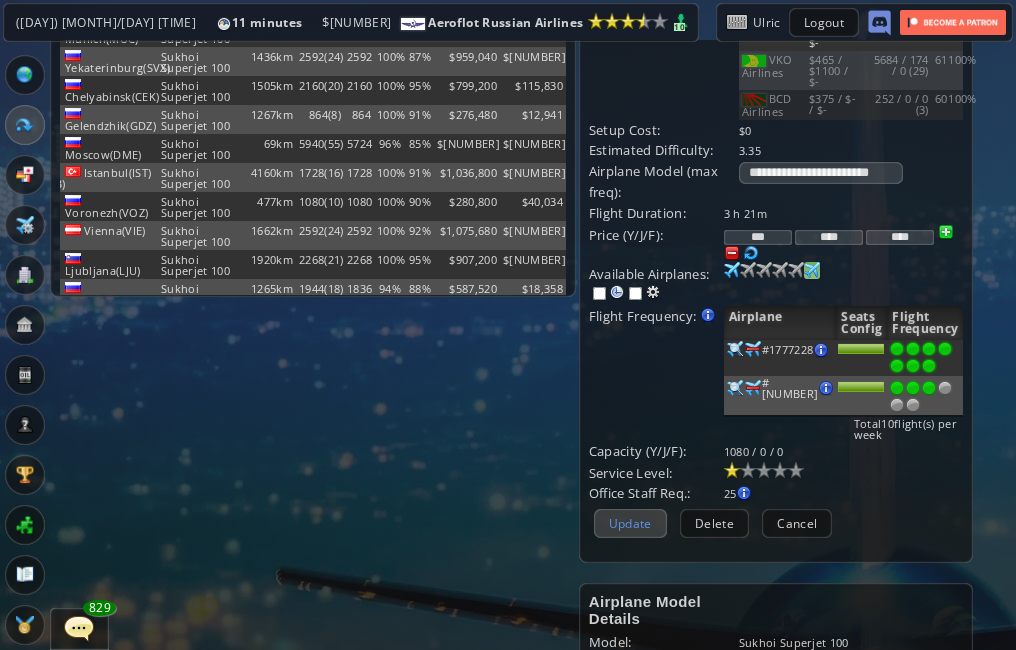 click on "Update" at bounding box center (630, 523) 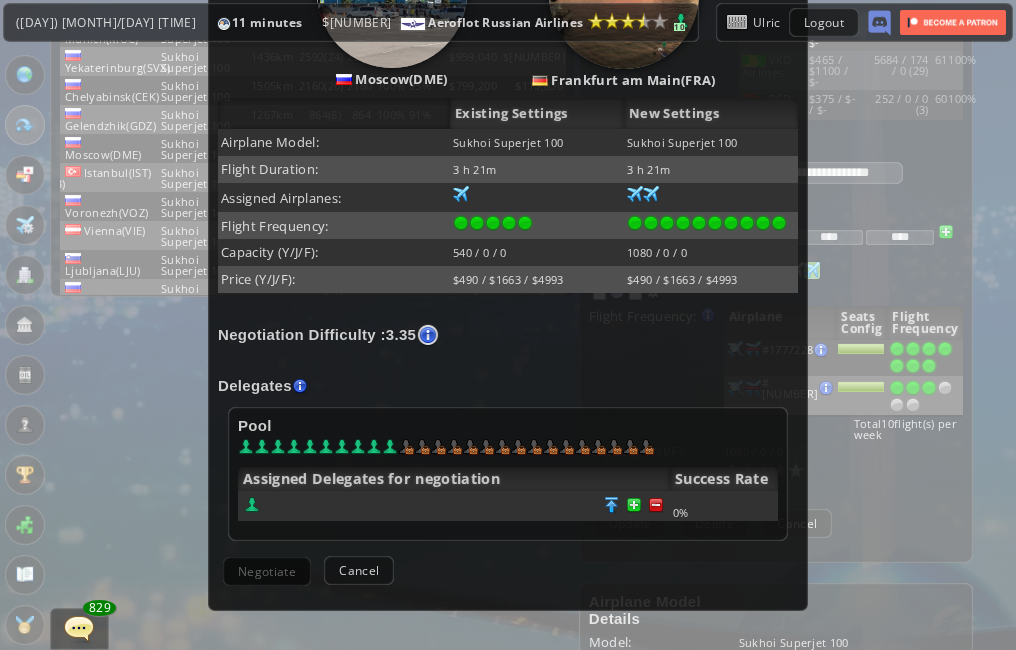 scroll, scrollTop: 333, scrollLeft: 0, axis: vertical 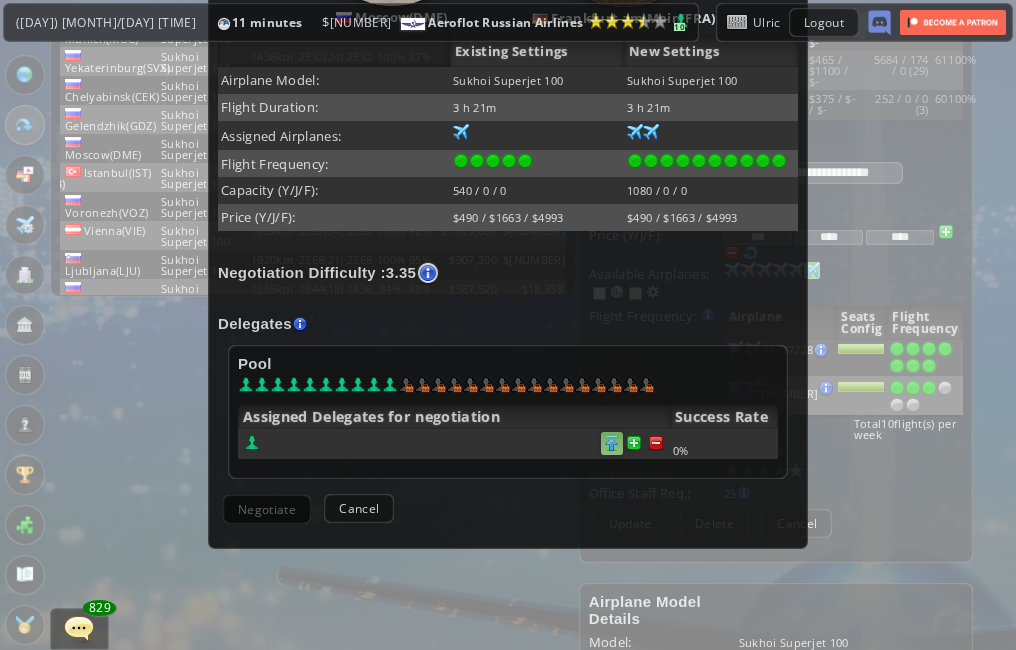 click at bounding box center [612, 443] 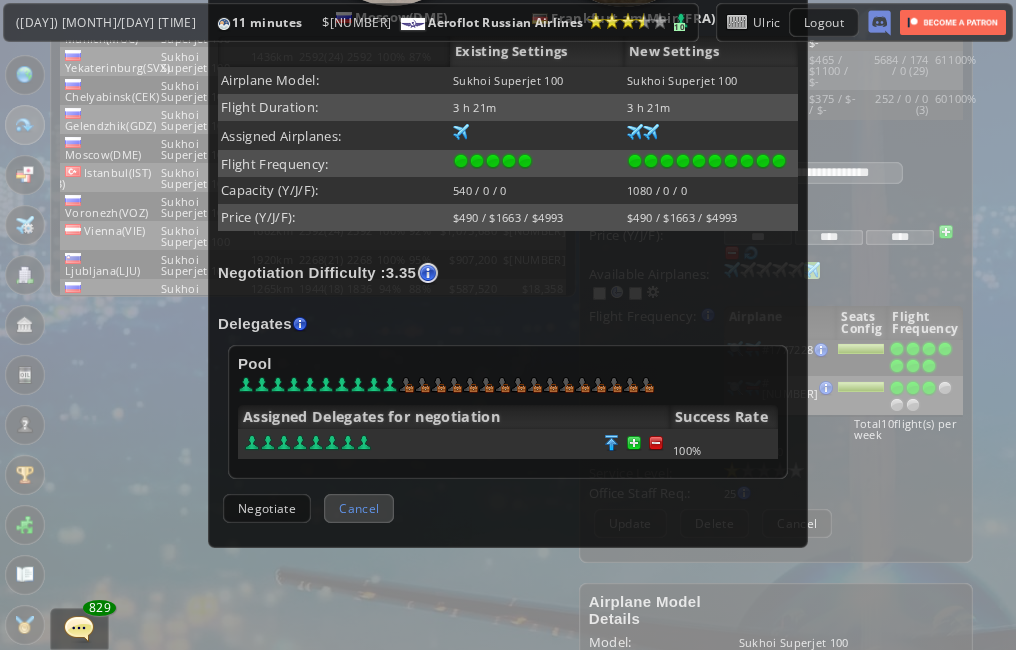 click on "Cancel" at bounding box center (359, 508) 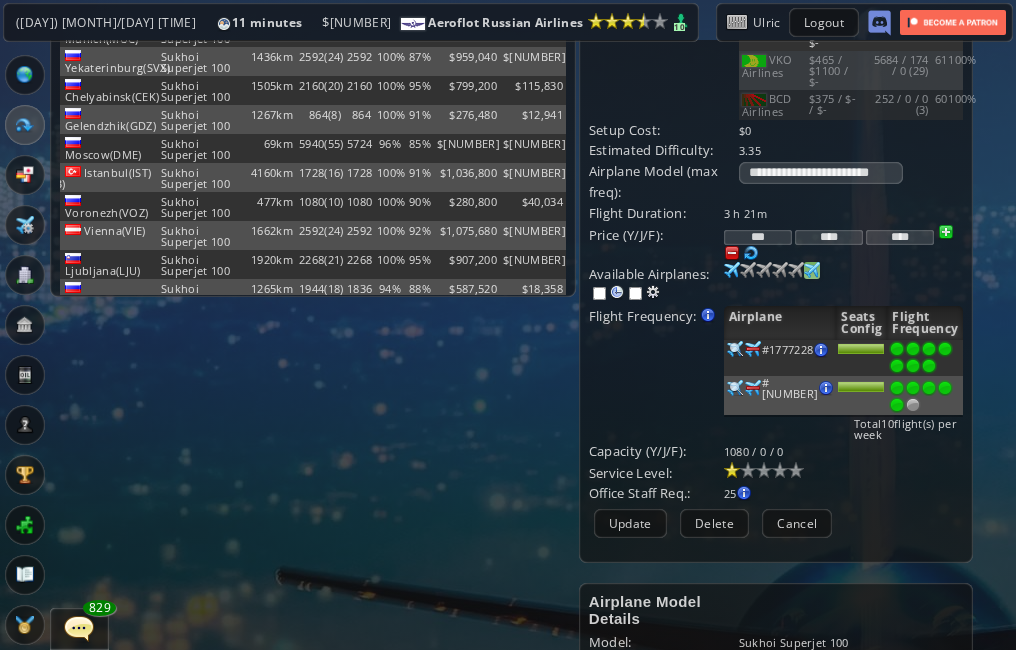click at bounding box center [897, 366] 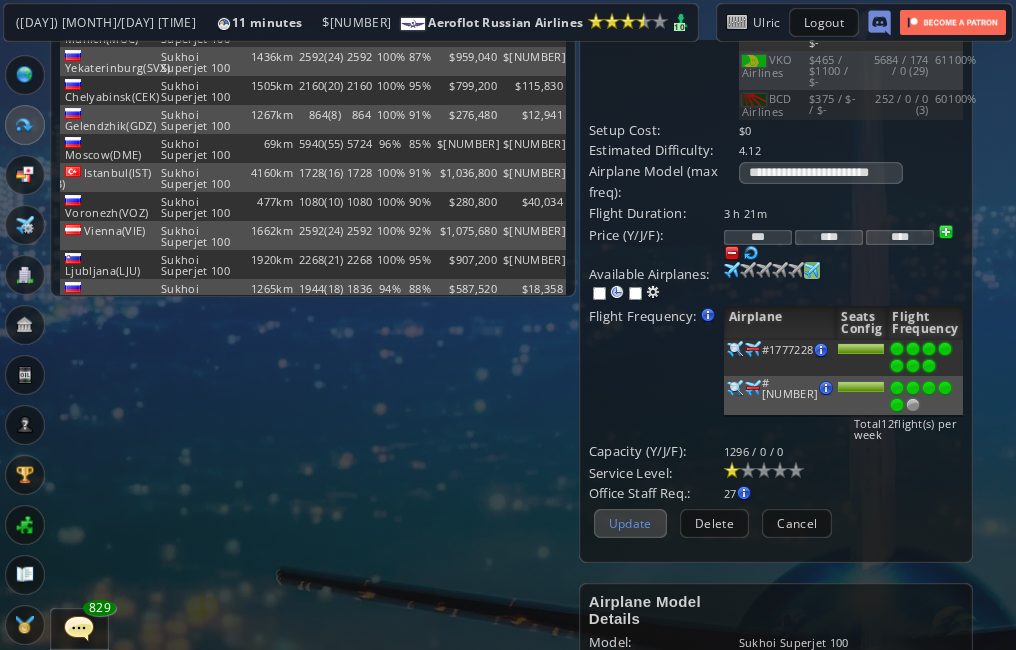 click on "Update" at bounding box center [630, 523] 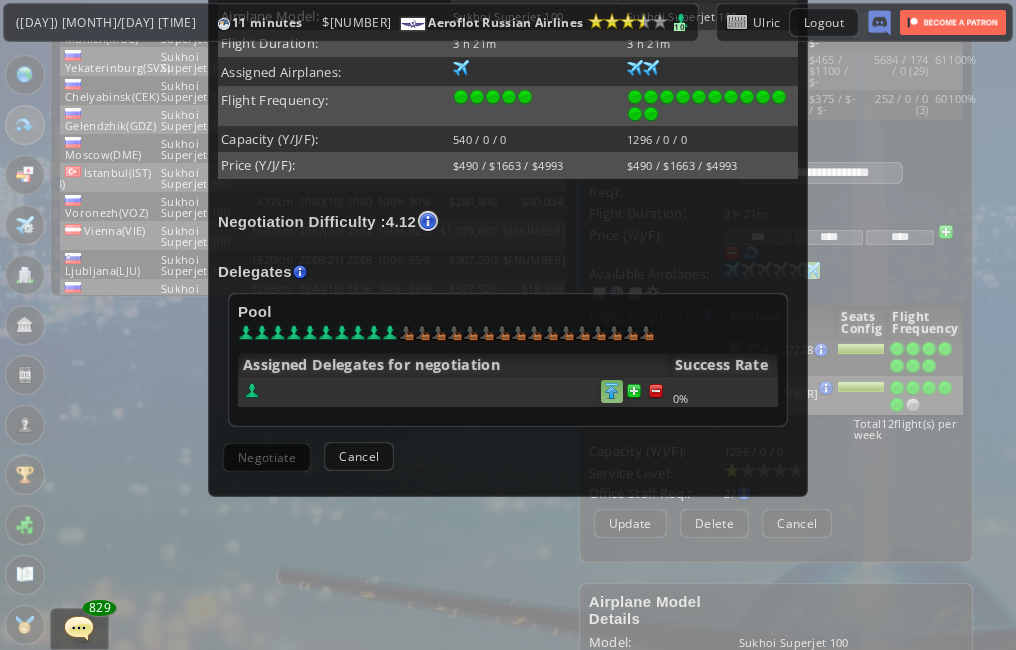 click at bounding box center [612, 391] 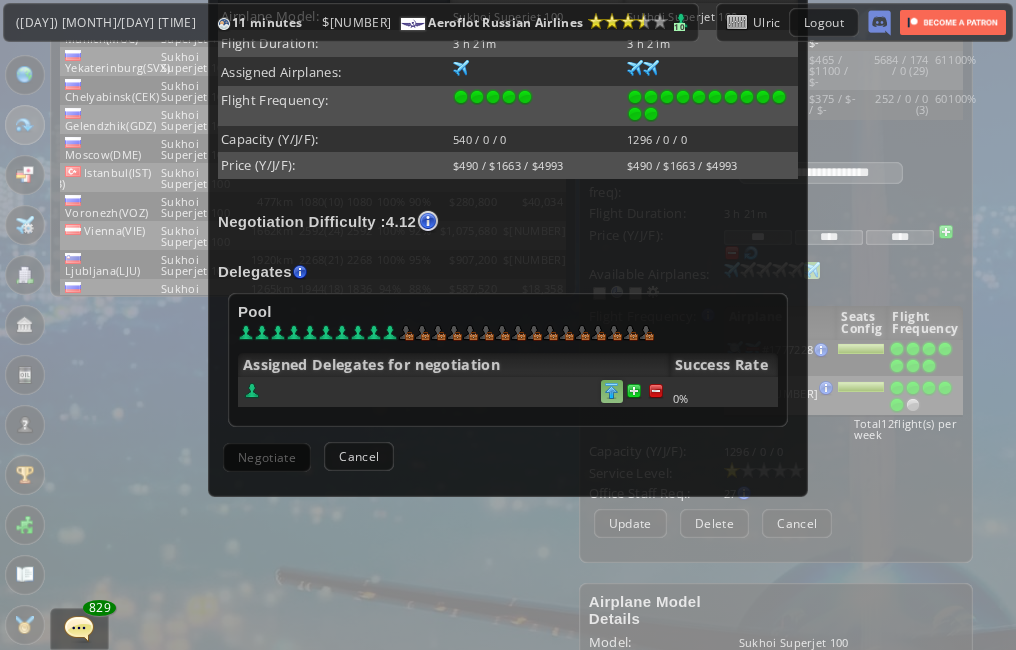 scroll, scrollTop: 399, scrollLeft: 0, axis: vertical 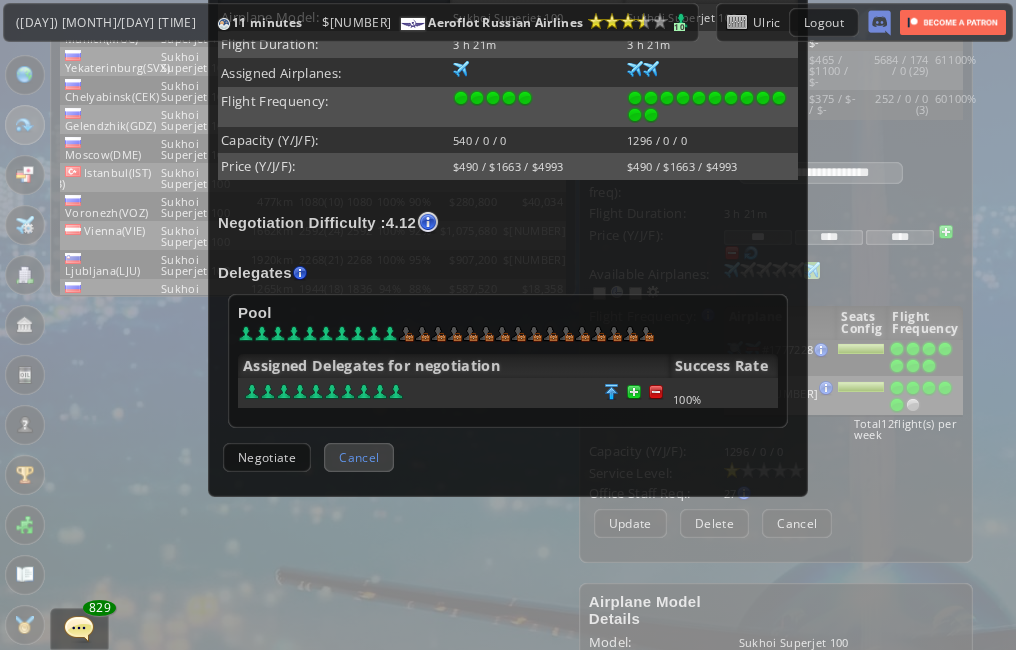 click on "Cancel" at bounding box center (359, 457) 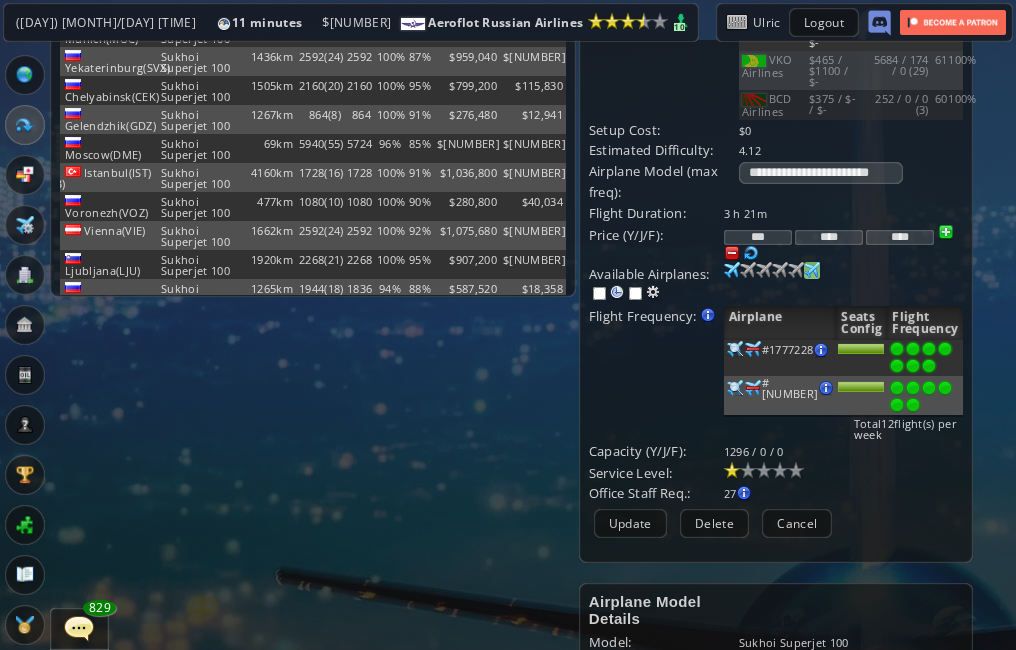 click at bounding box center (913, 366) 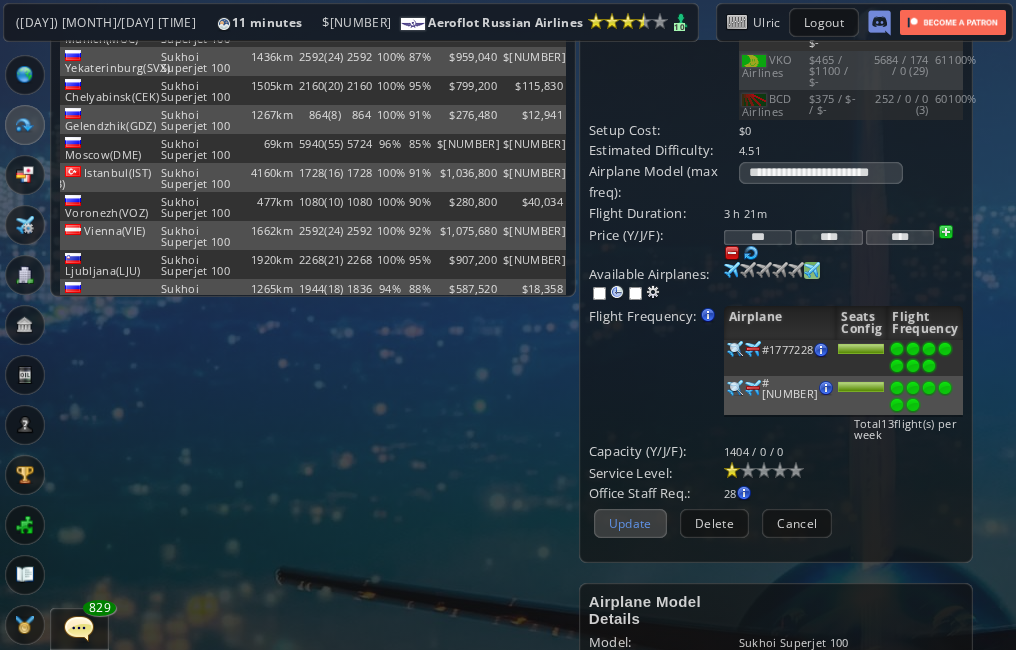click on "Update" at bounding box center (630, 523) 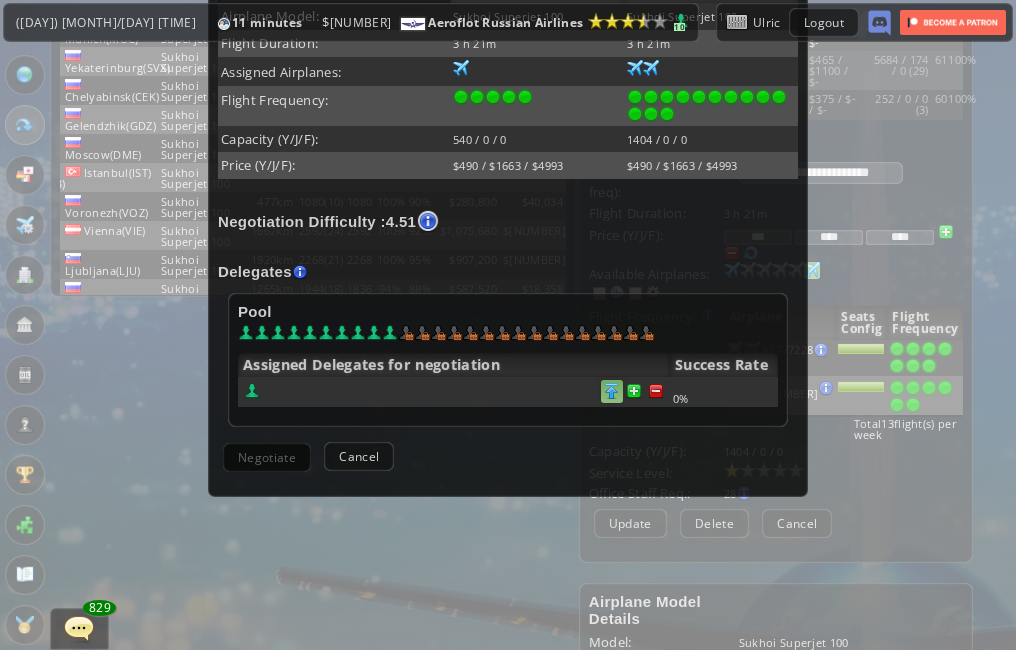 click at bounding box center [656, 391] 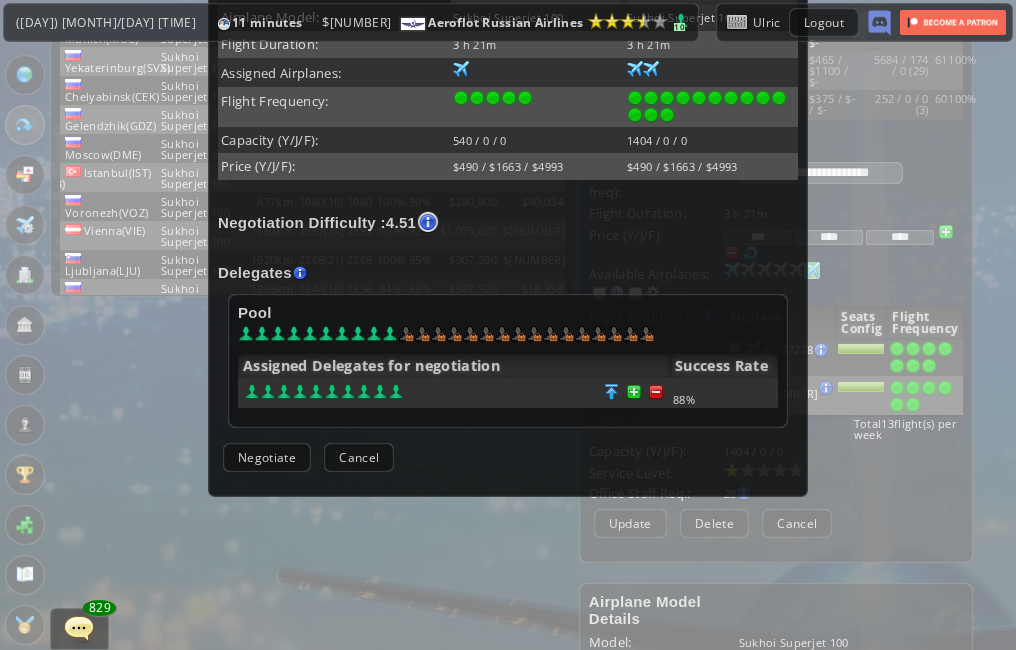 scroll, scrollTop: 399, scrollLeft: 0, axis: vertical 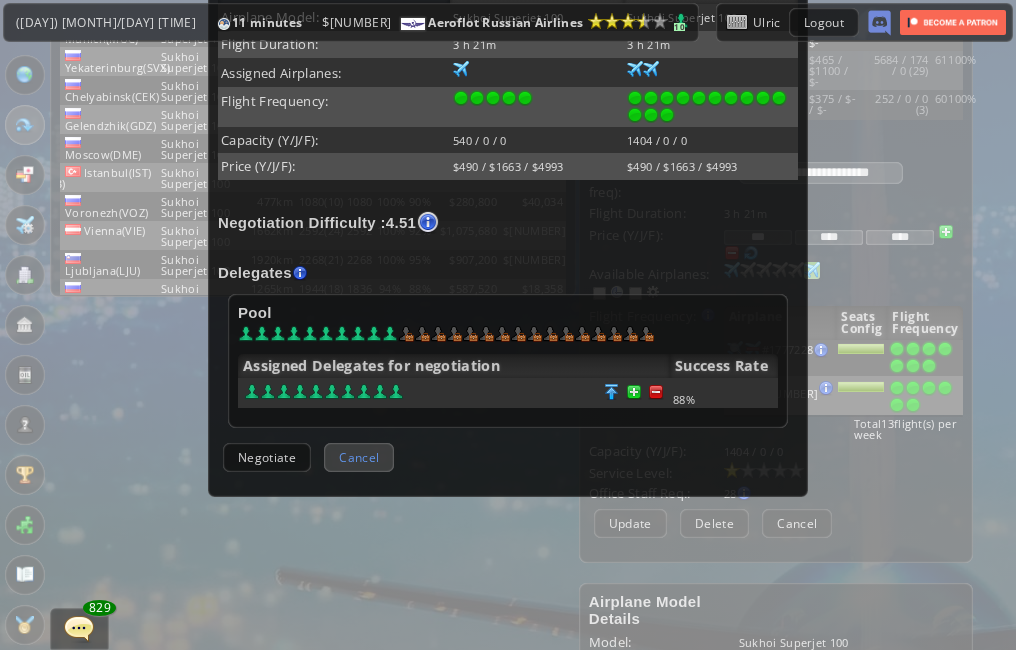 click on "Cancel" at bounding box center (359, 457) 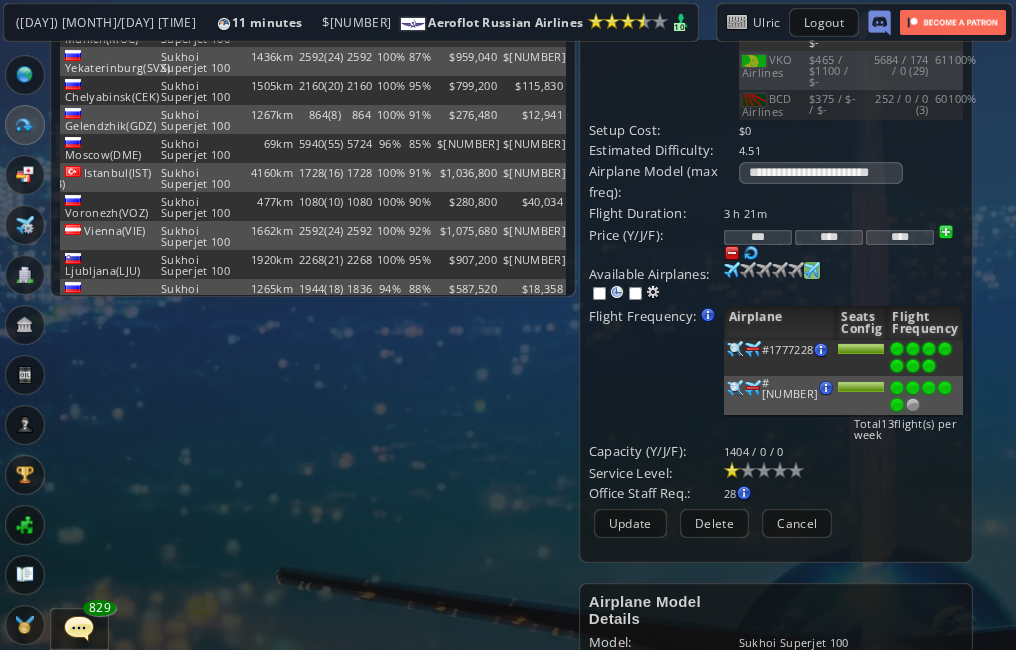 click at bounding box center (897, 366) 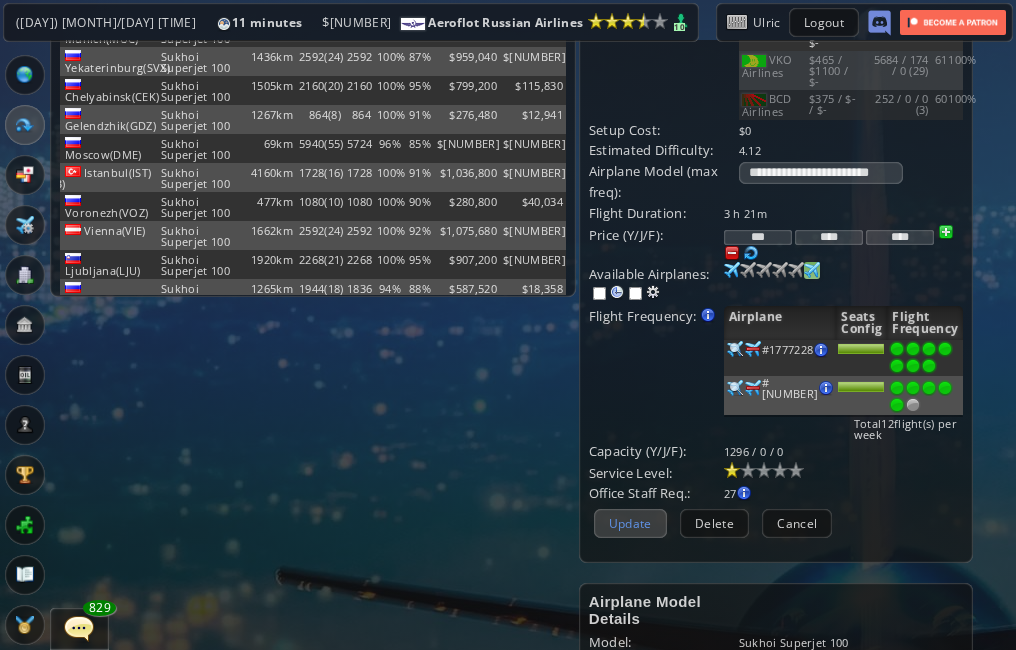click on "Update" at bounding box center (630, 523) 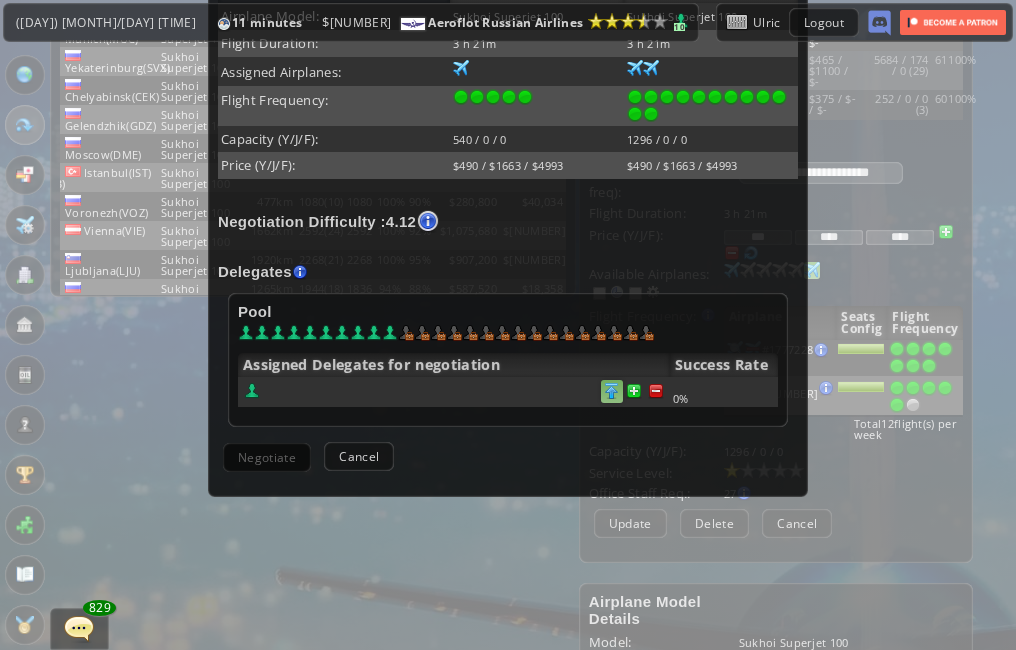 click at bounding box center (656, 391) 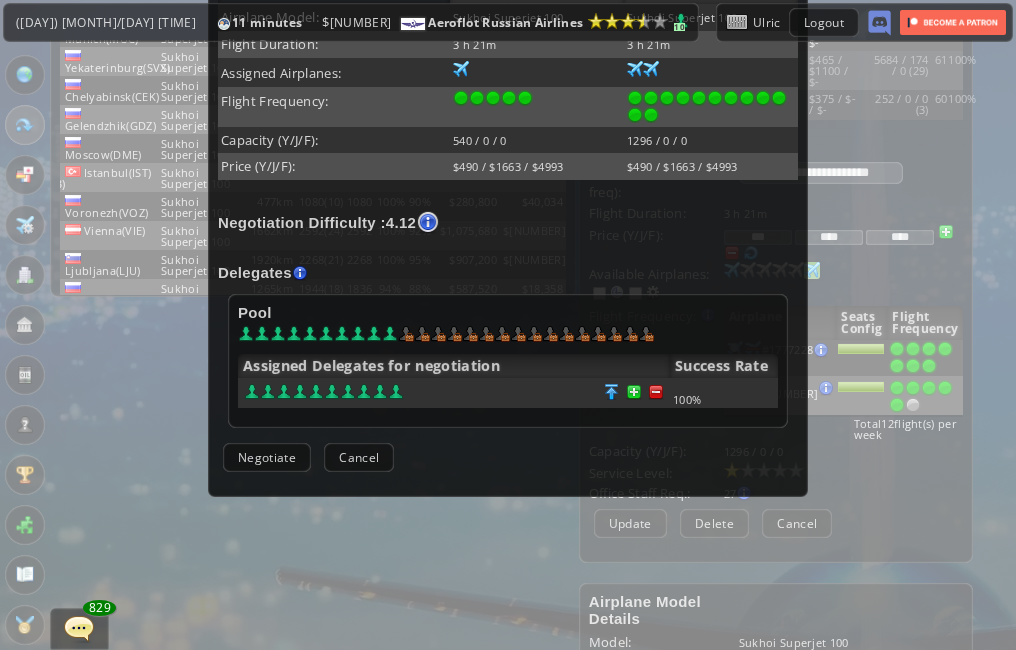 scroll, scrollTop: 399, scrollLeft: 0, axis: vertical 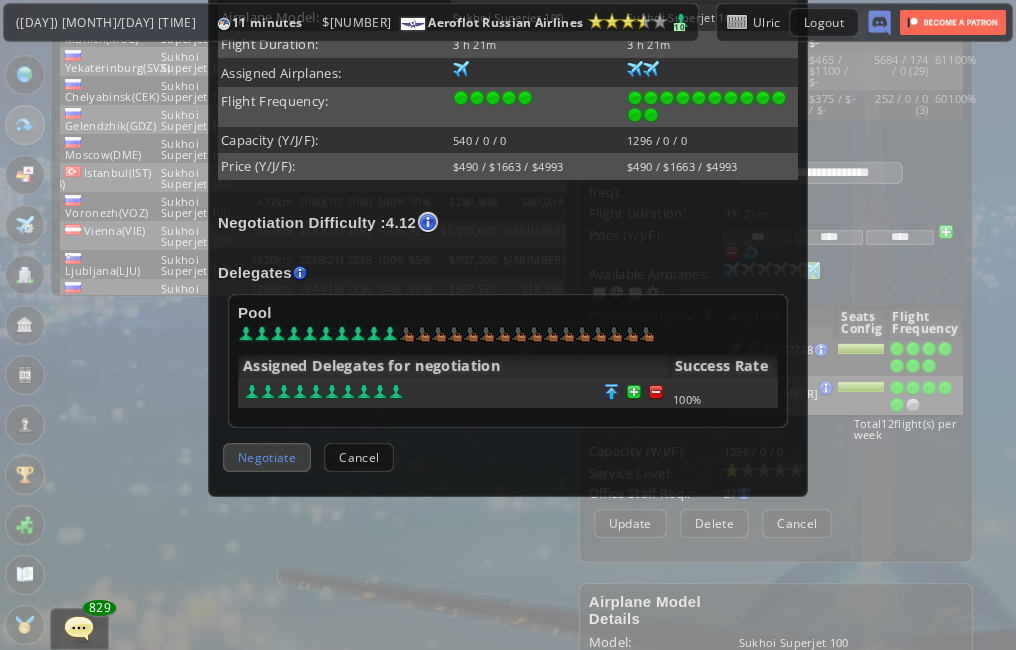 click on "Negotiate" at bounding box center [267, 457] 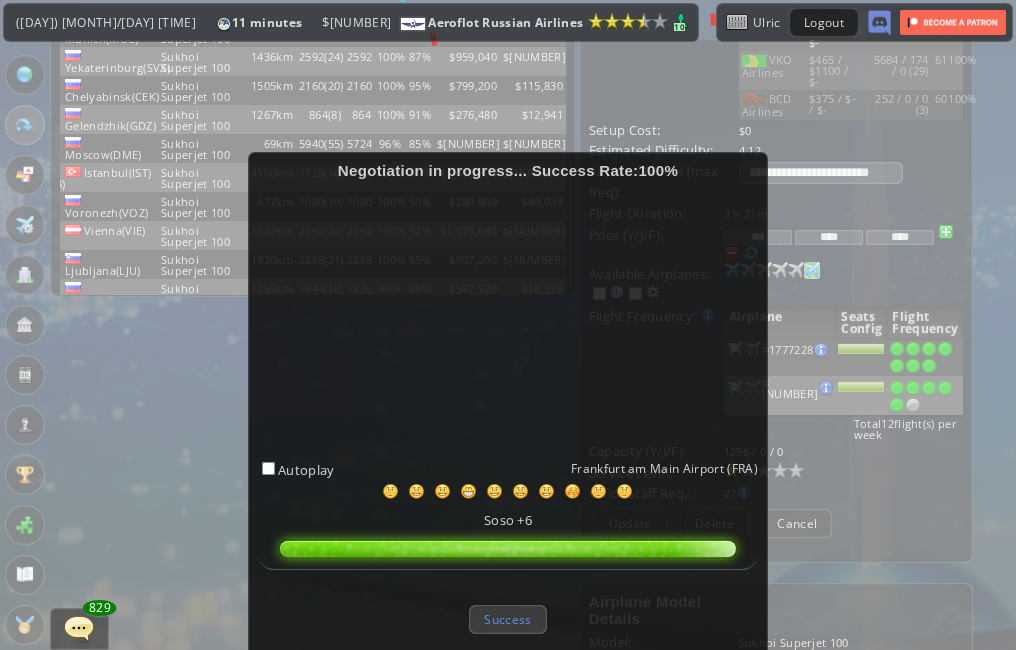 click on "Success" at bounding box center (507, 619) 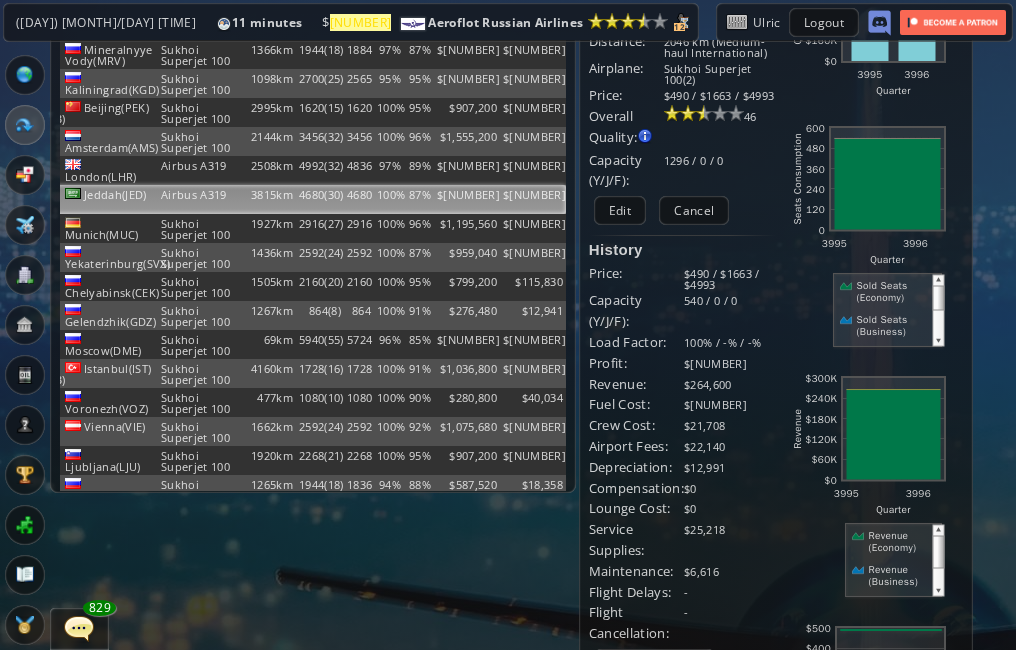 scroll, scrollTop: 0, scrollLeft: 0, axis: both 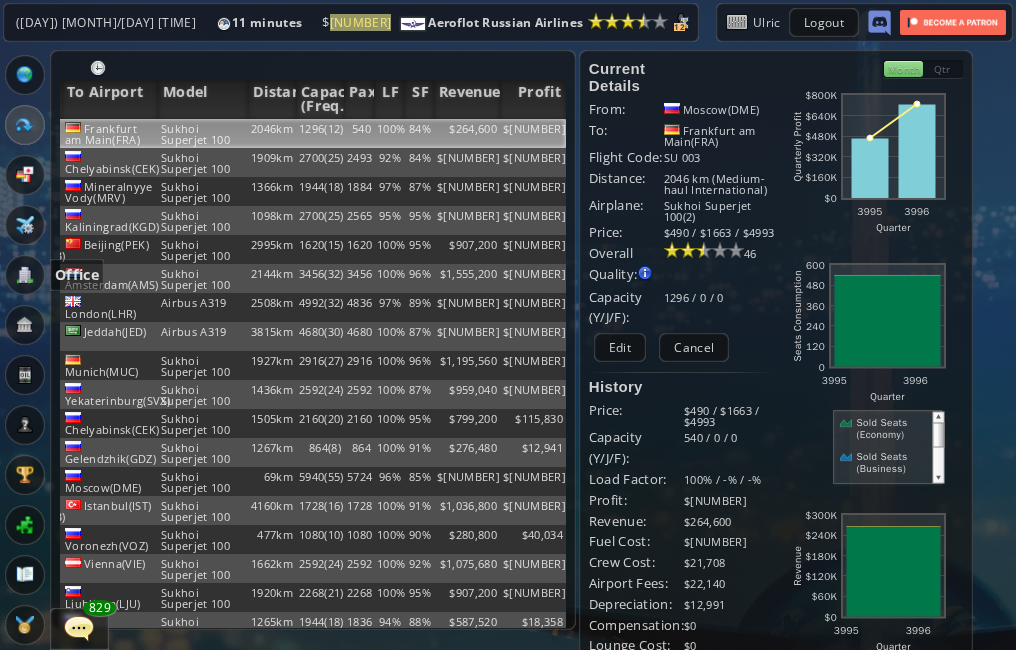 click at bounding box center [25, 275] 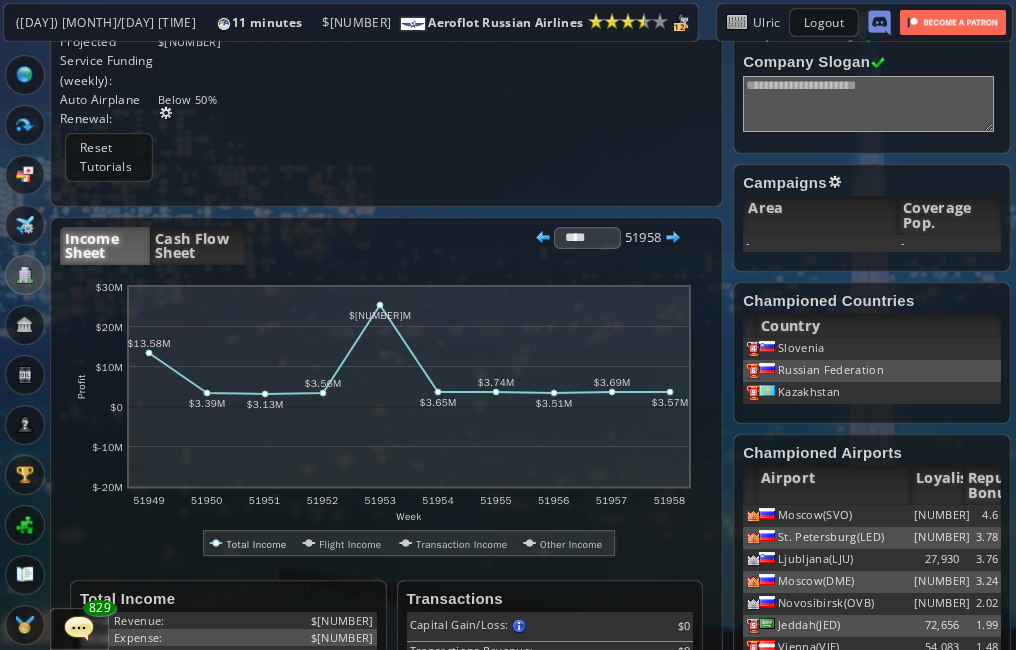 scroll, scrollTop: 0, scrollLeft: 0, axis: both 